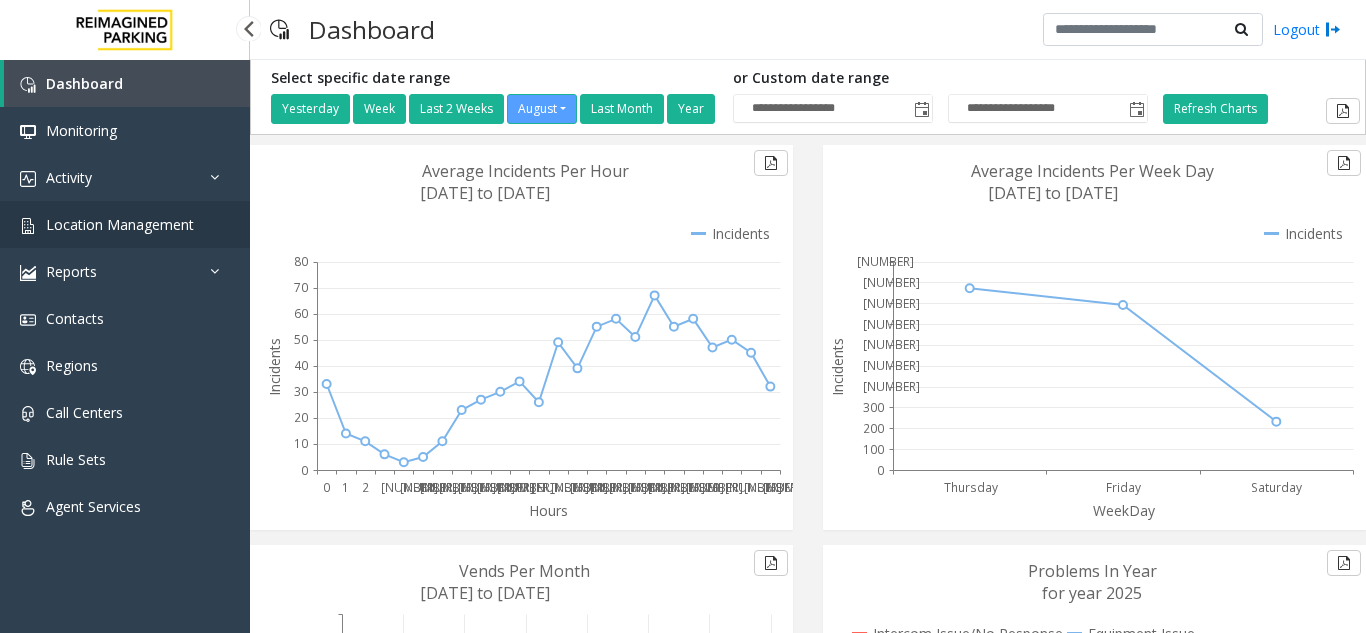 scroll, scrollTop: 0, scrollLeft: 0, axis: both 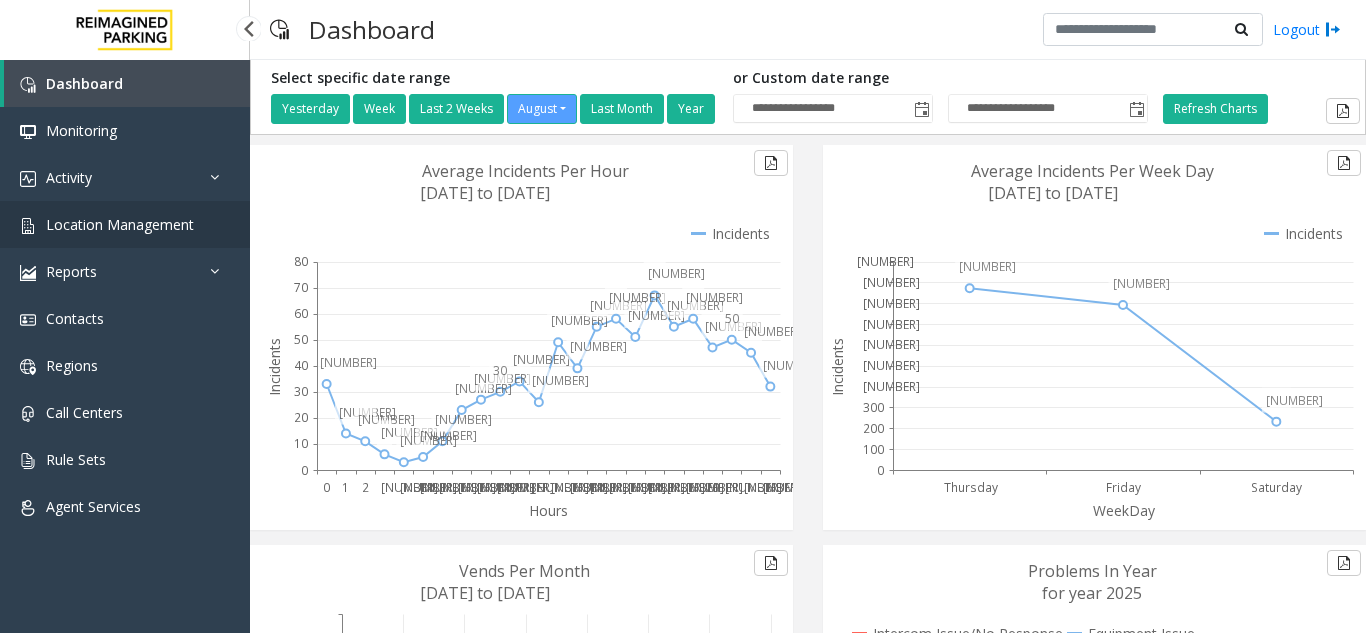 click on "Location Management" at bounding box center [120, 224] 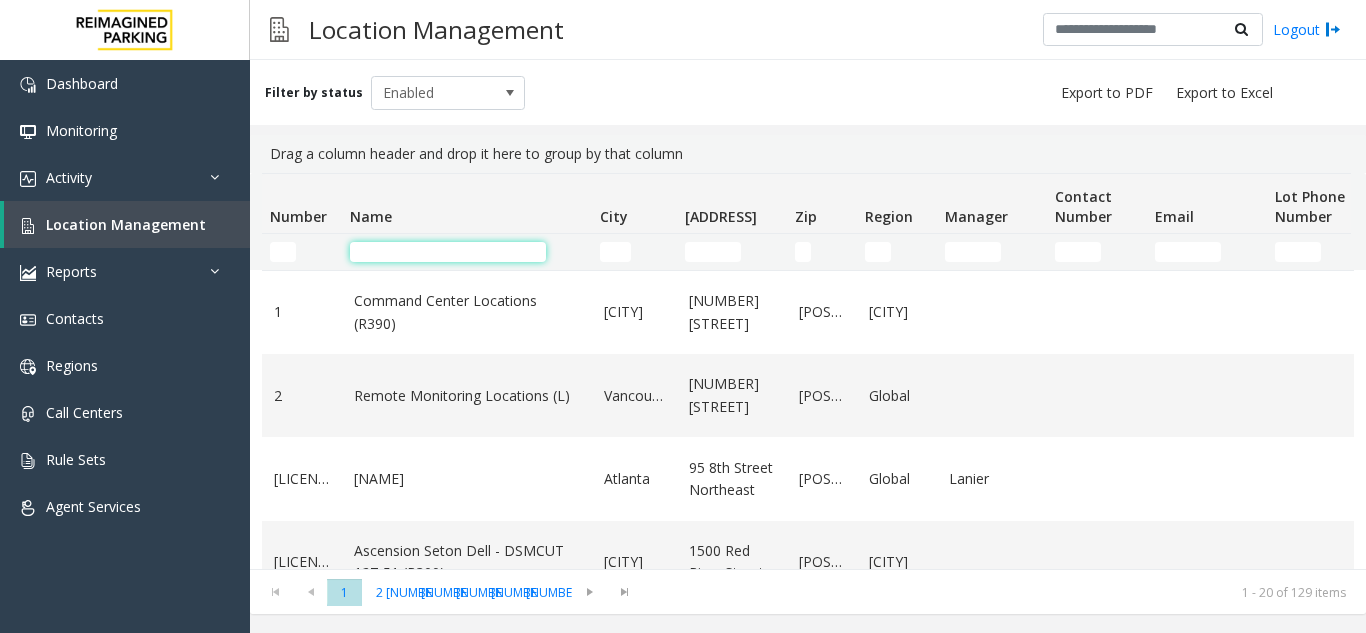 click 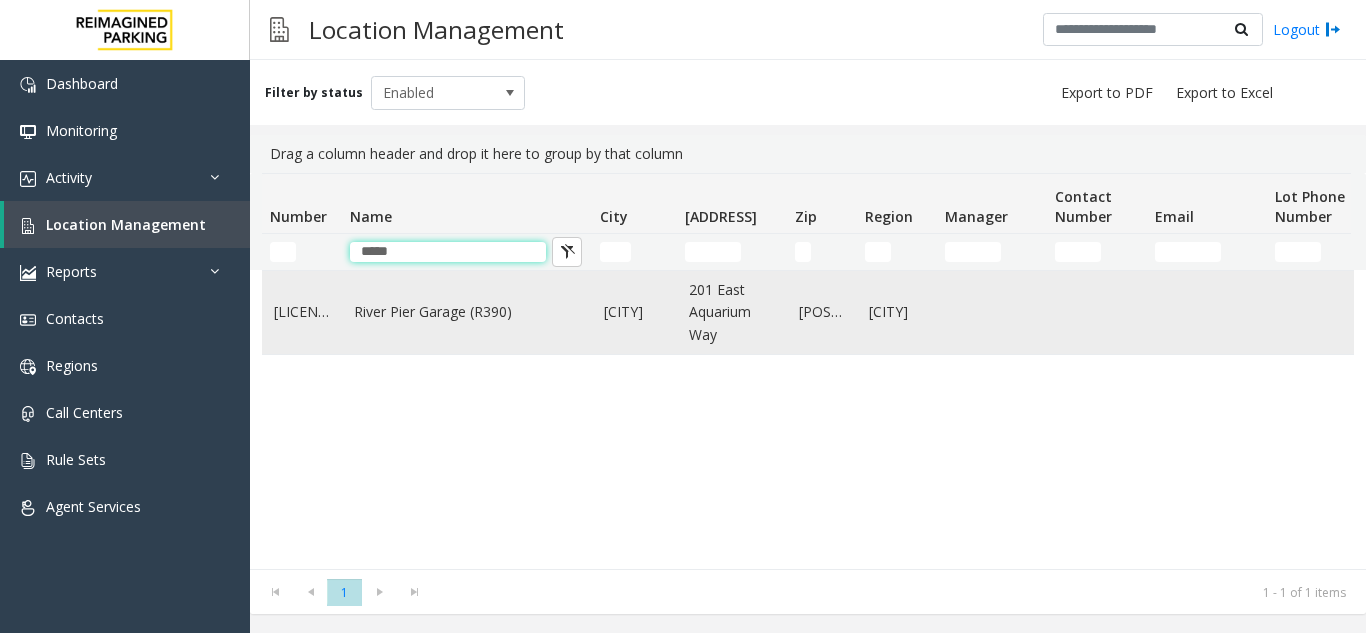 type on "*****" 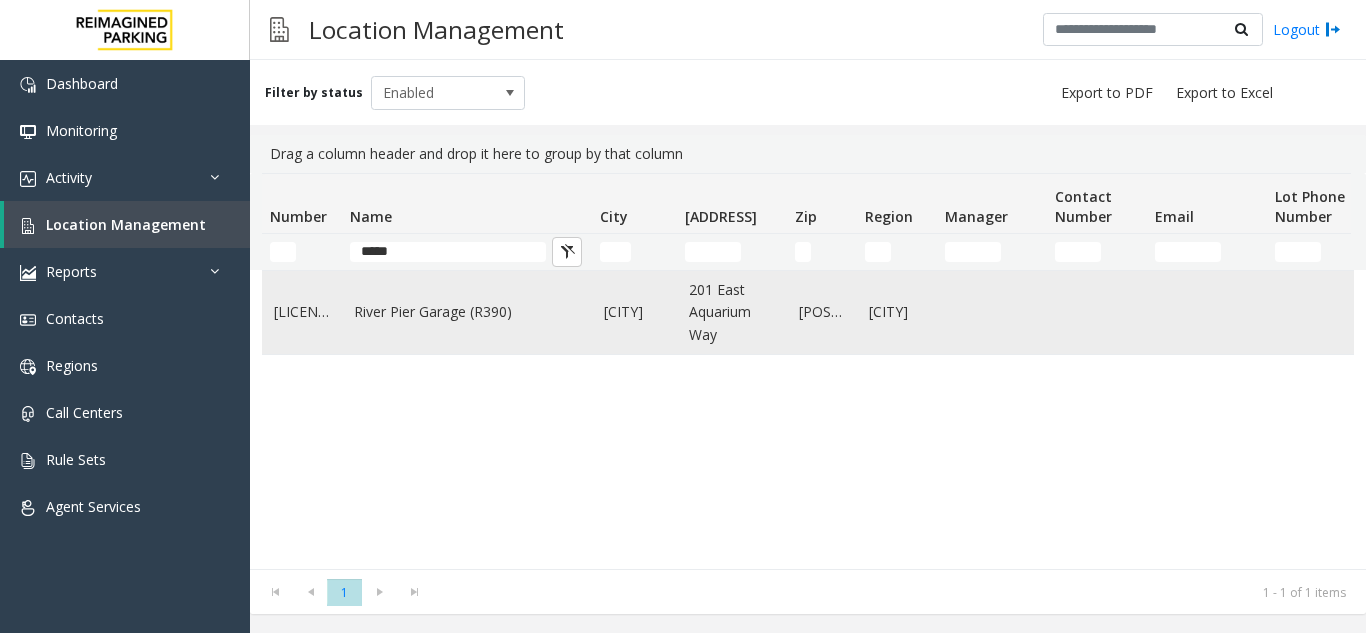 click on "River Pier Garage (R390)" 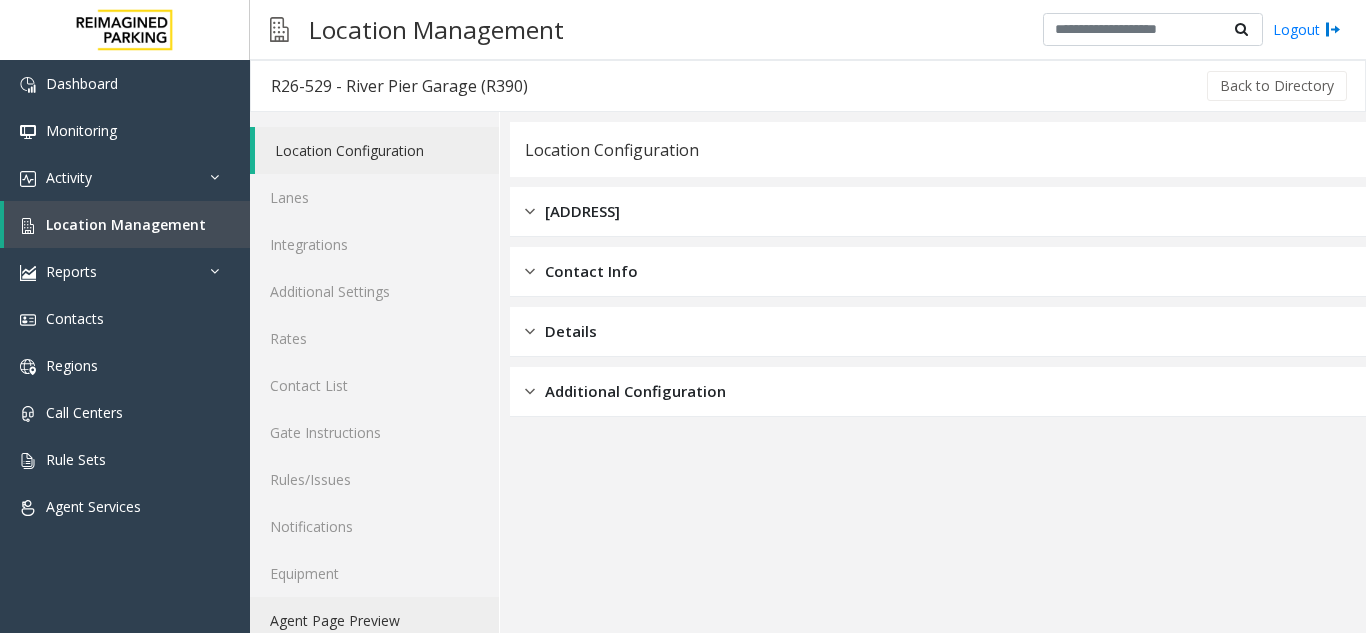 click on "Agent Page Preview" 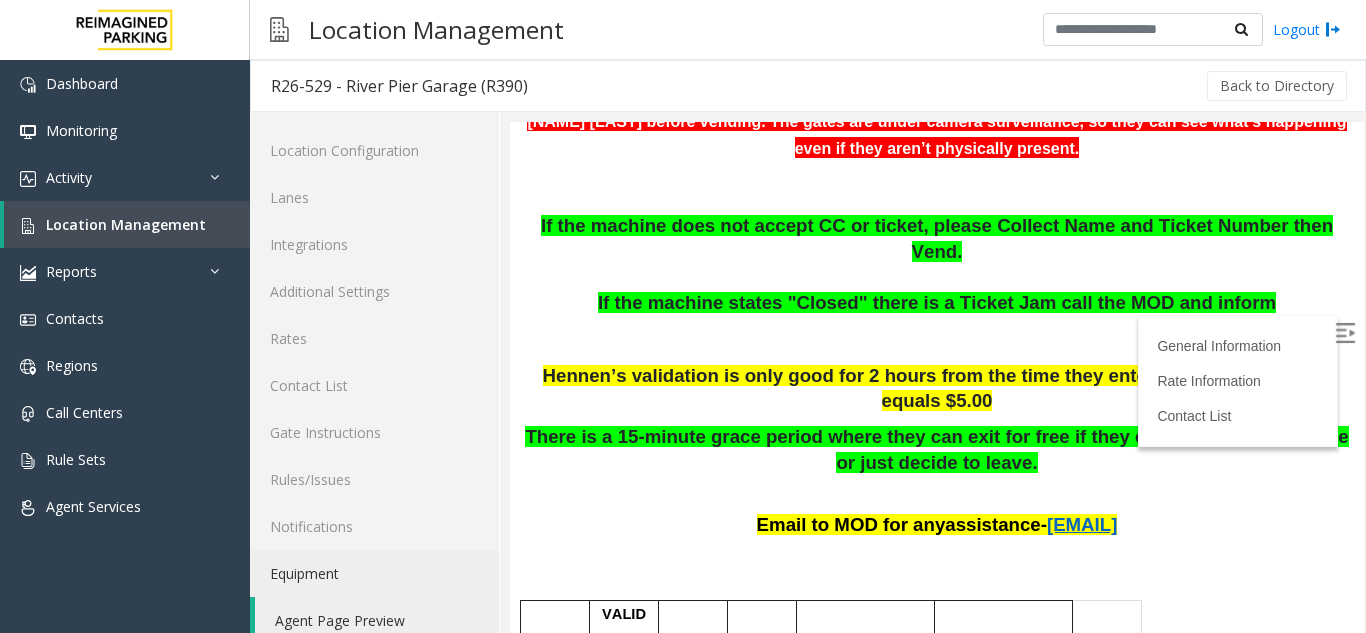 scroll, scrollTop: 500, scrollLeft: 0, axis: vertical 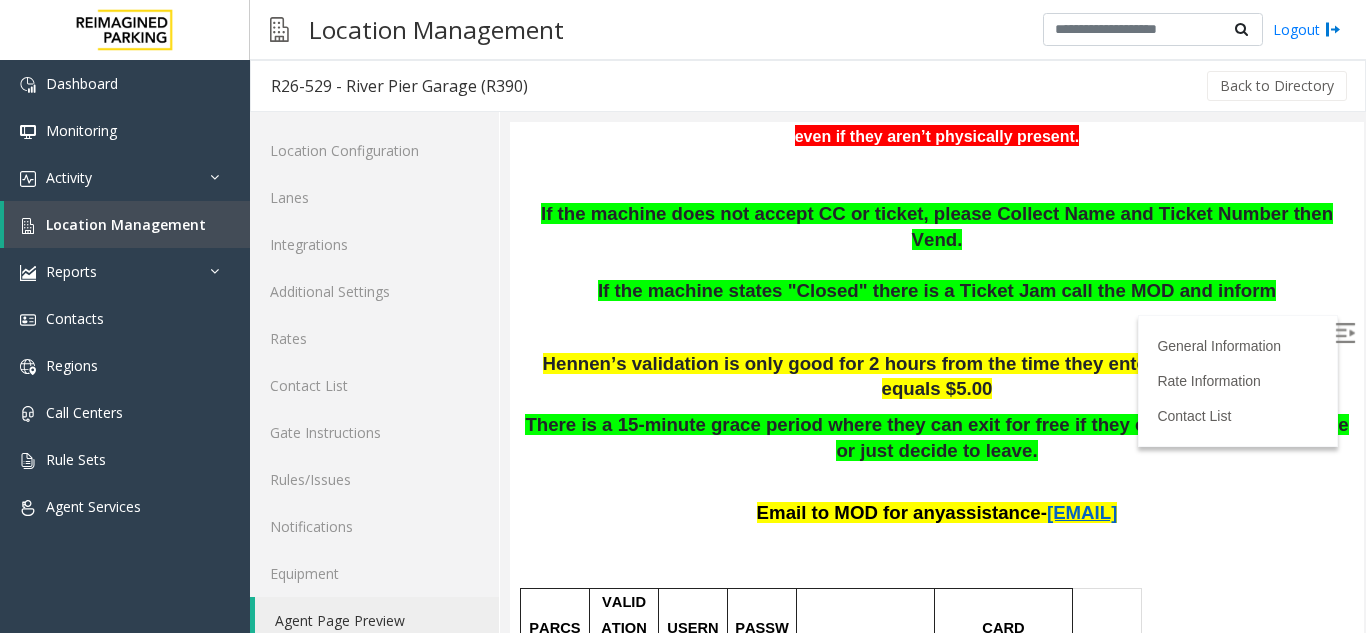click at bounding box center (1345, 333) 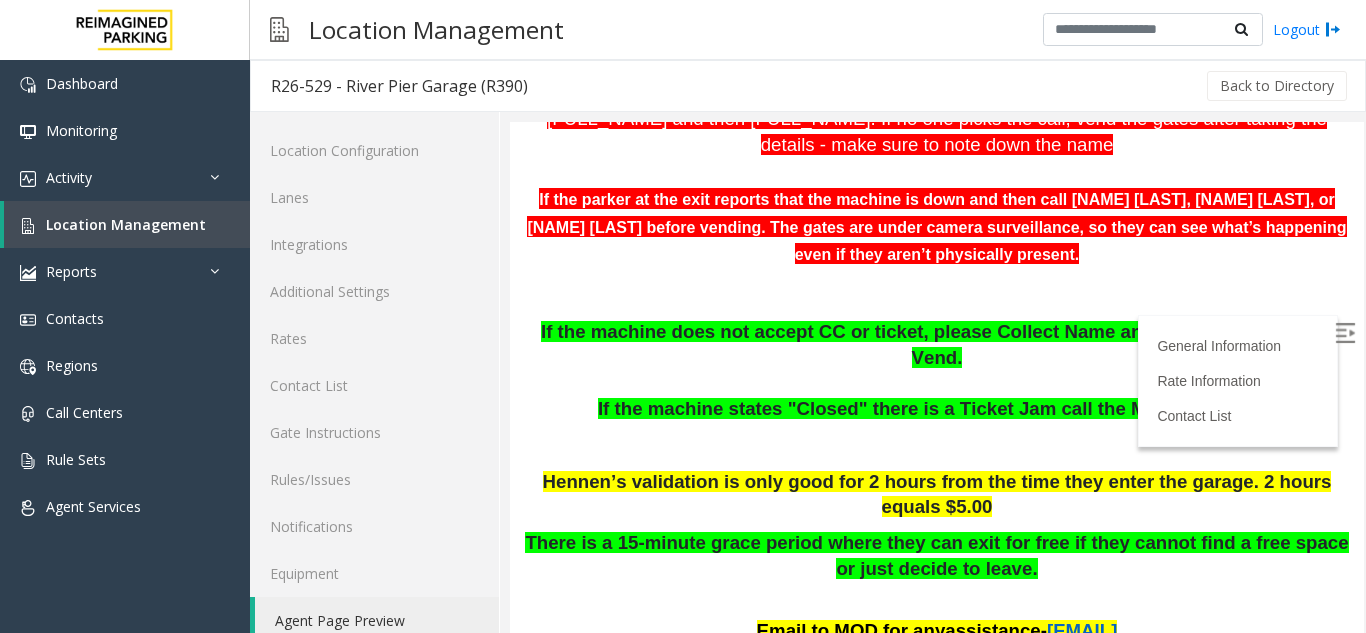 scroll, scrollTop: 200, scrollLeft: 0, axis: vertical 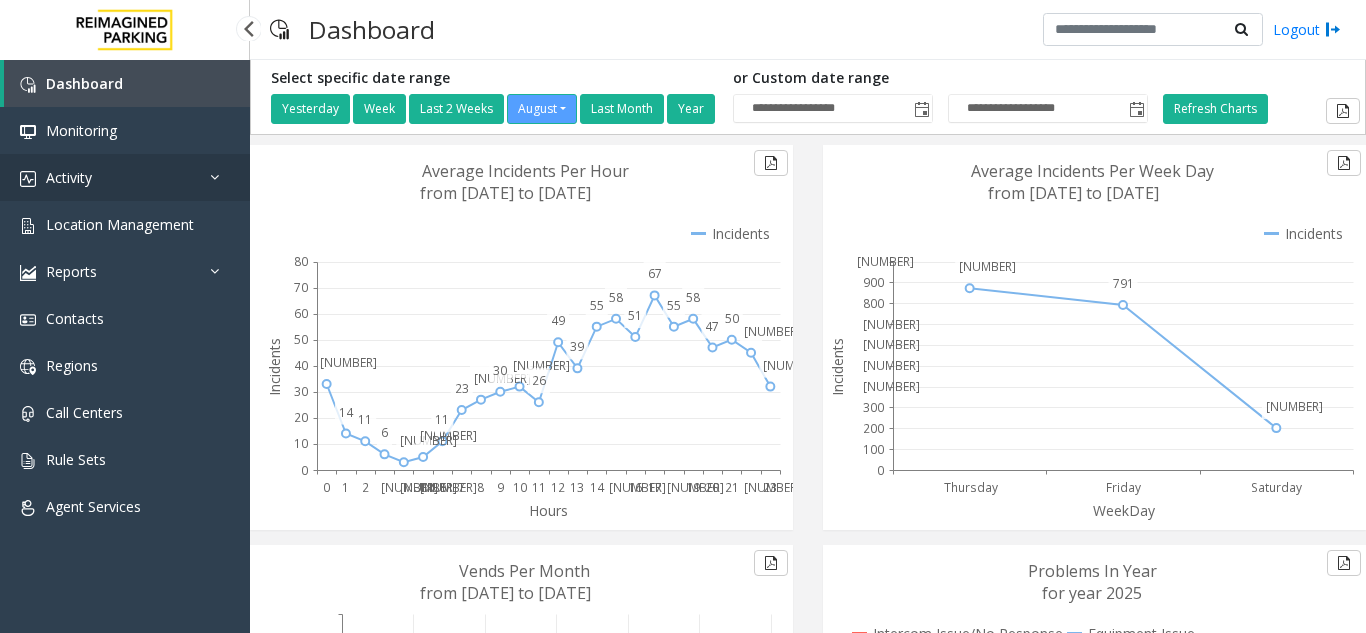 click on "Activity" at bounding box center (125, 177) 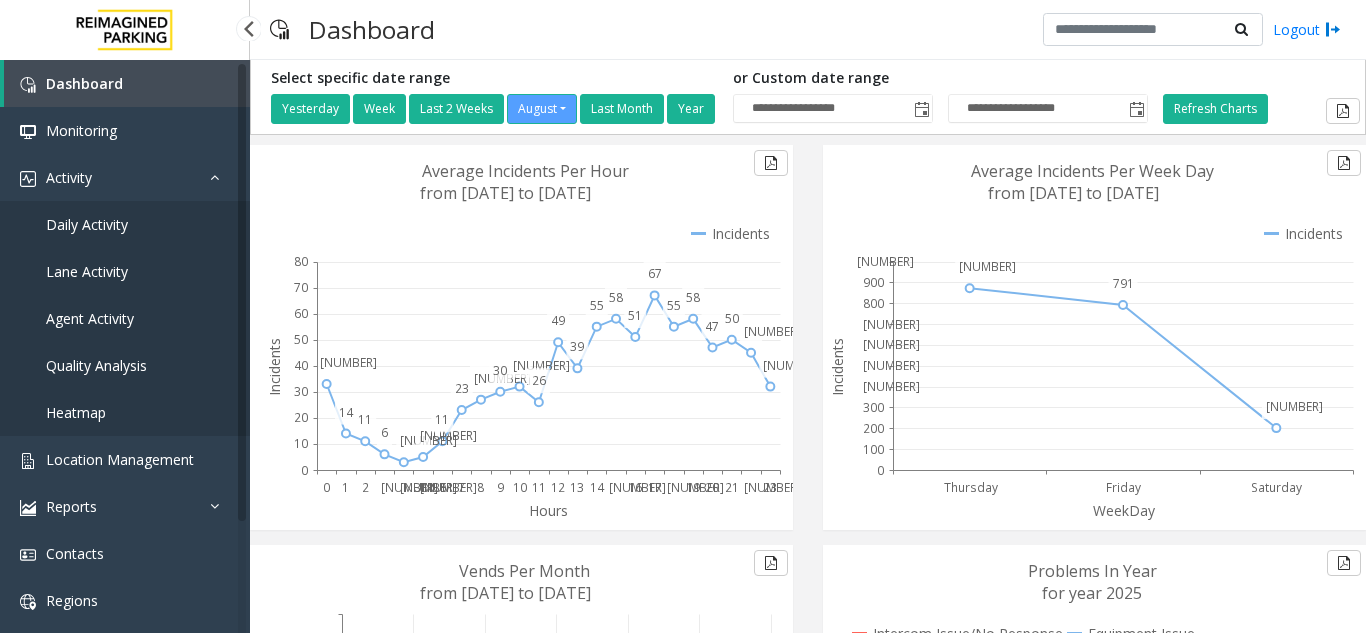 click on "Agent Activity" at bounding box center [90, 318] 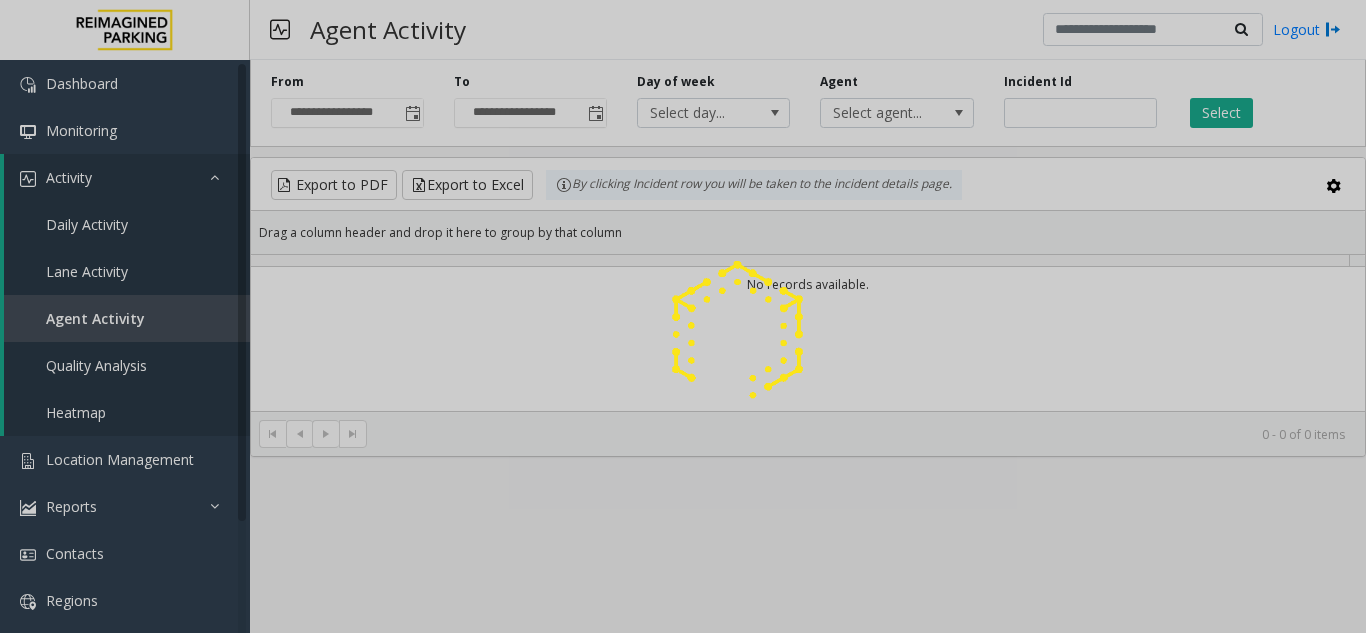 click 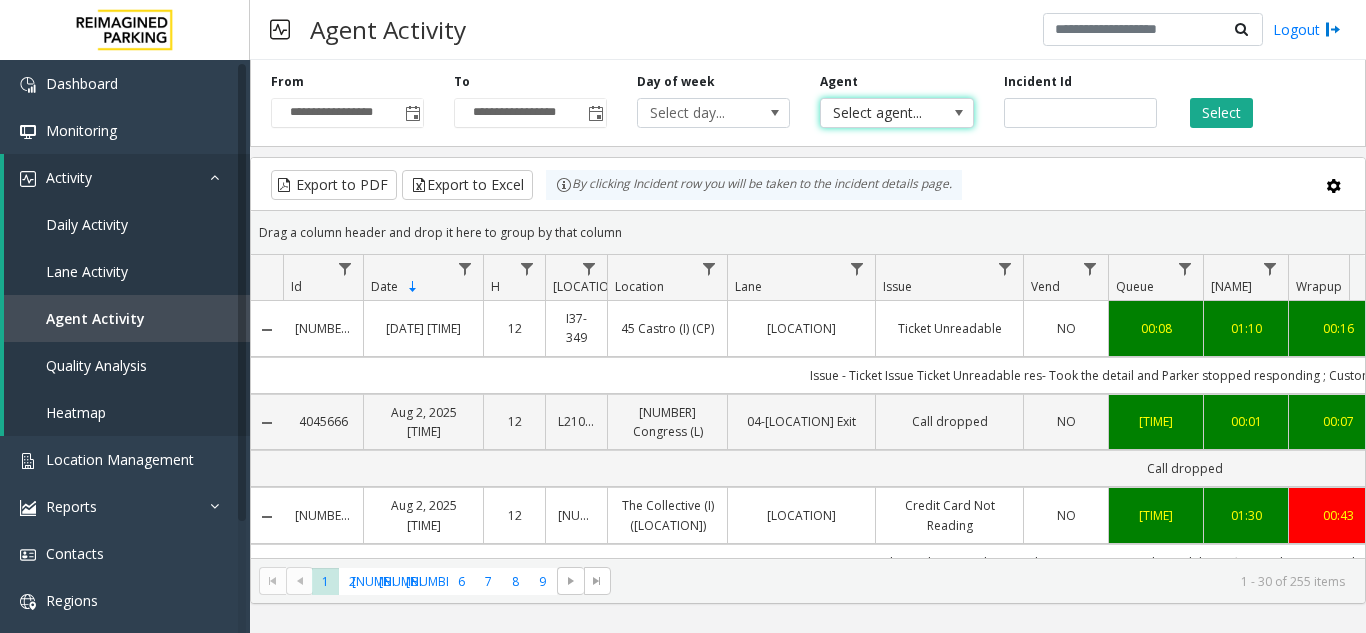 click on "Select agent..." at bounding box center (881, 113) 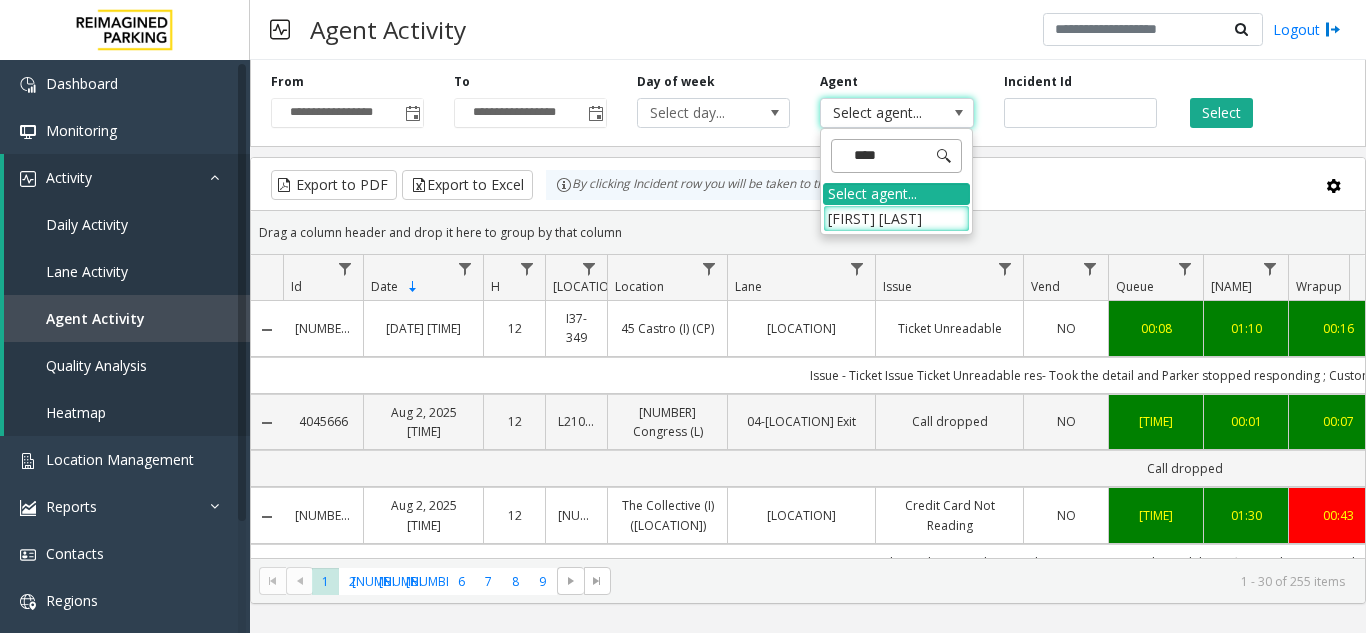 type on "*****" 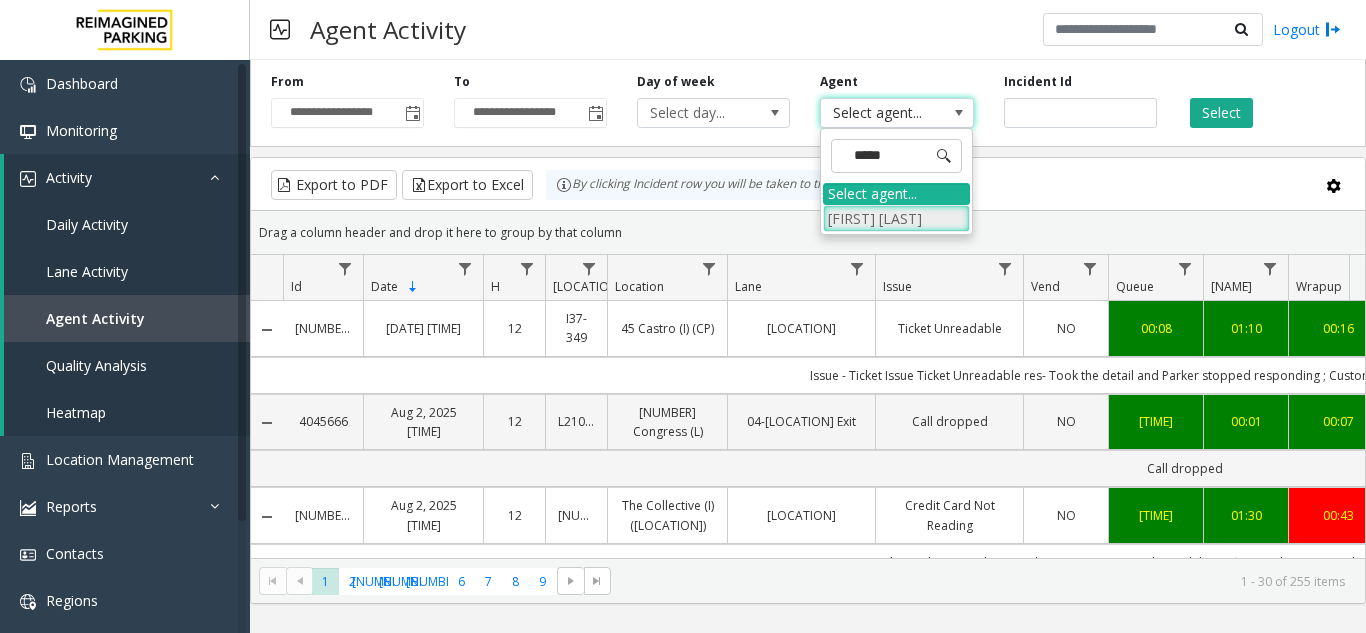click on "Naman Giri" at bounding box center [896, 218] 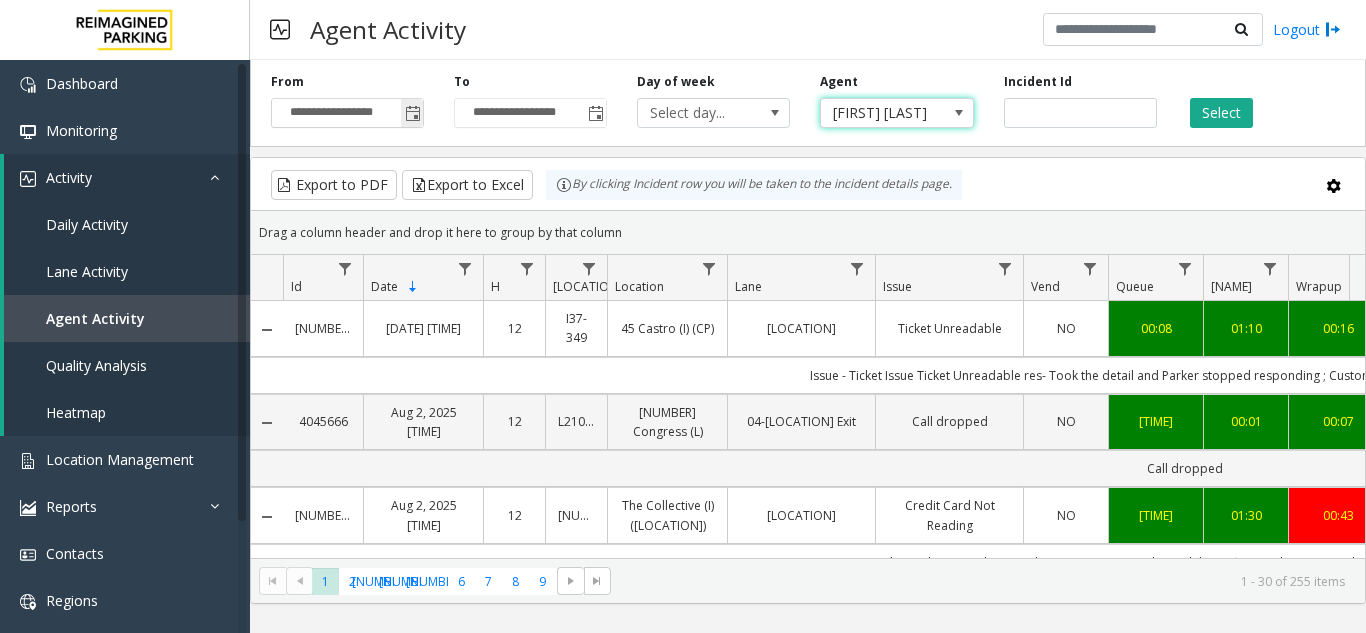 click 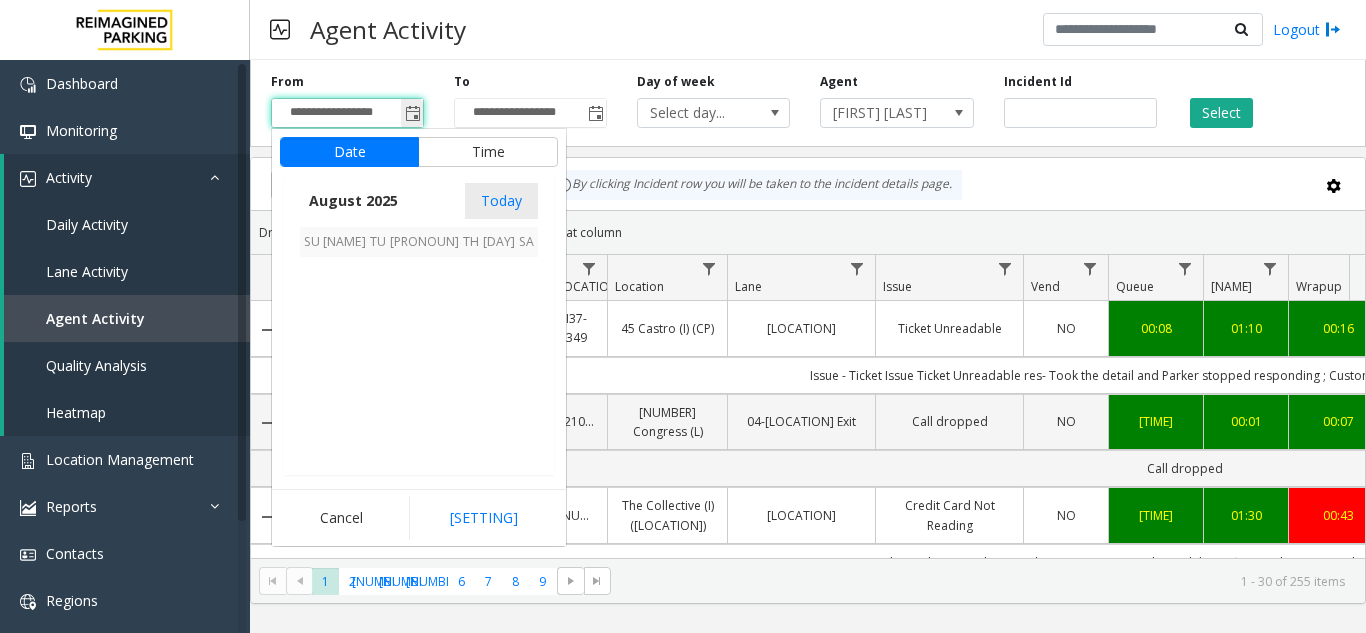 scroll, scrollTop: 358666, scrollLeft: 0, axis: vertical 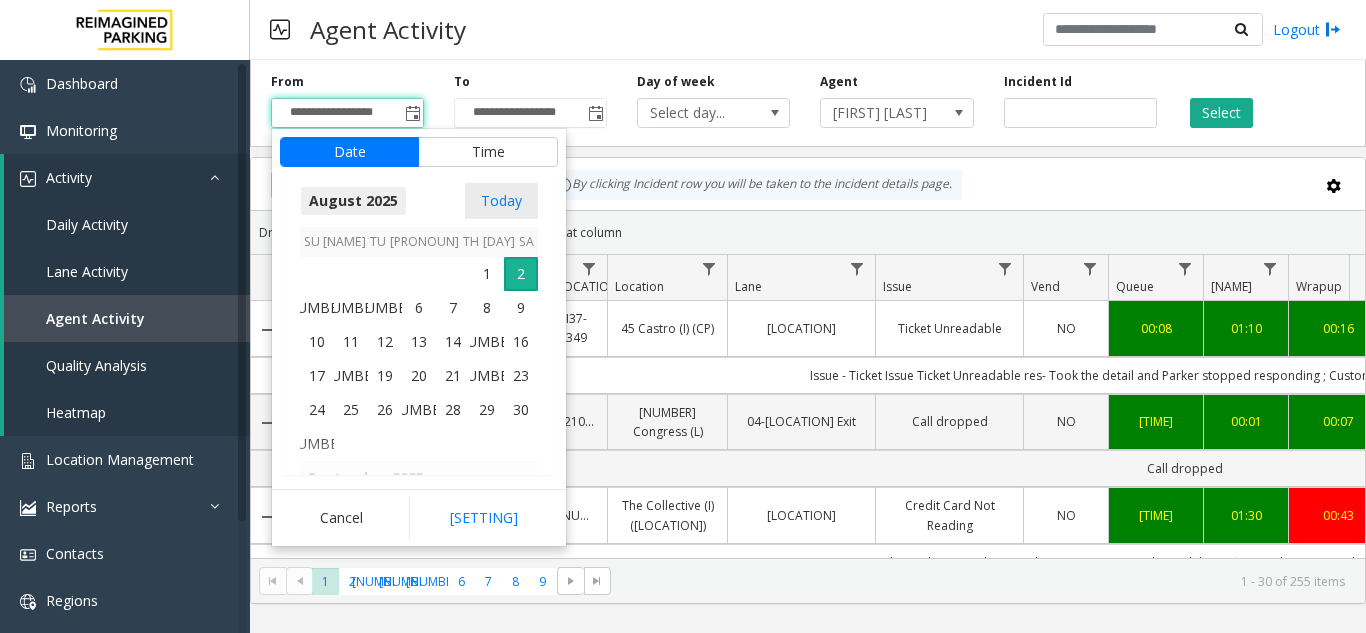 click on "August 2025" at bounding box center (353, 201) 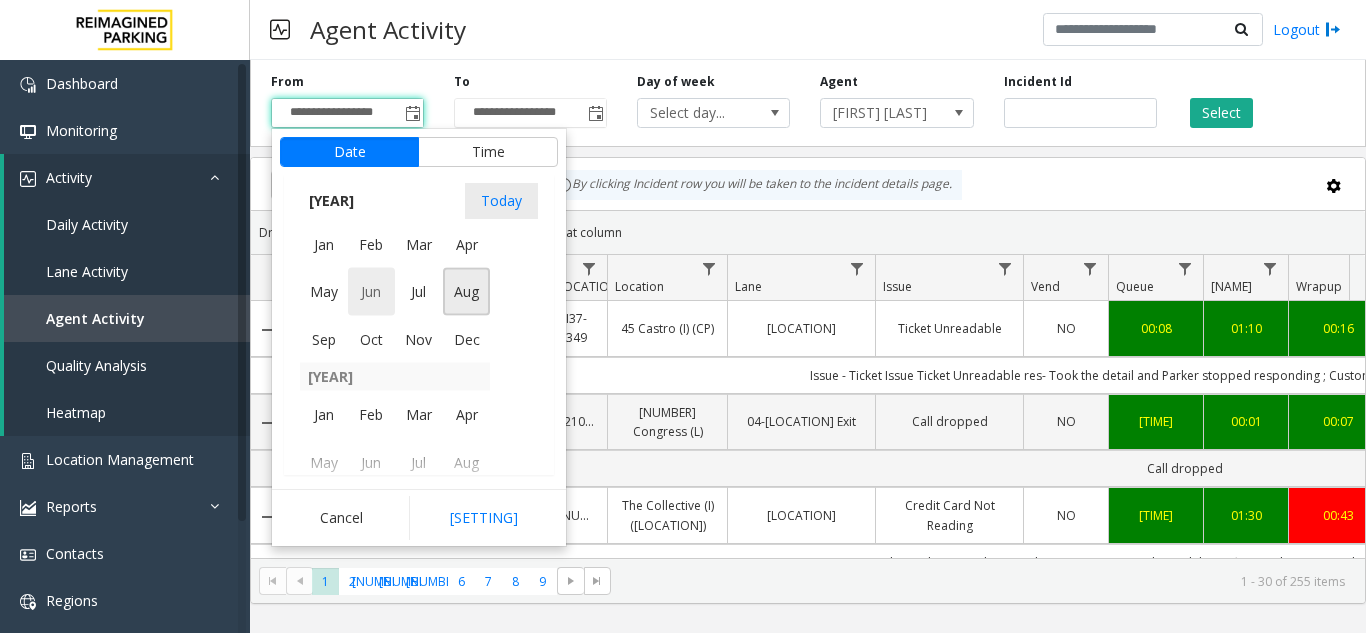 click on "Jun" at bounding box center [372, 292] 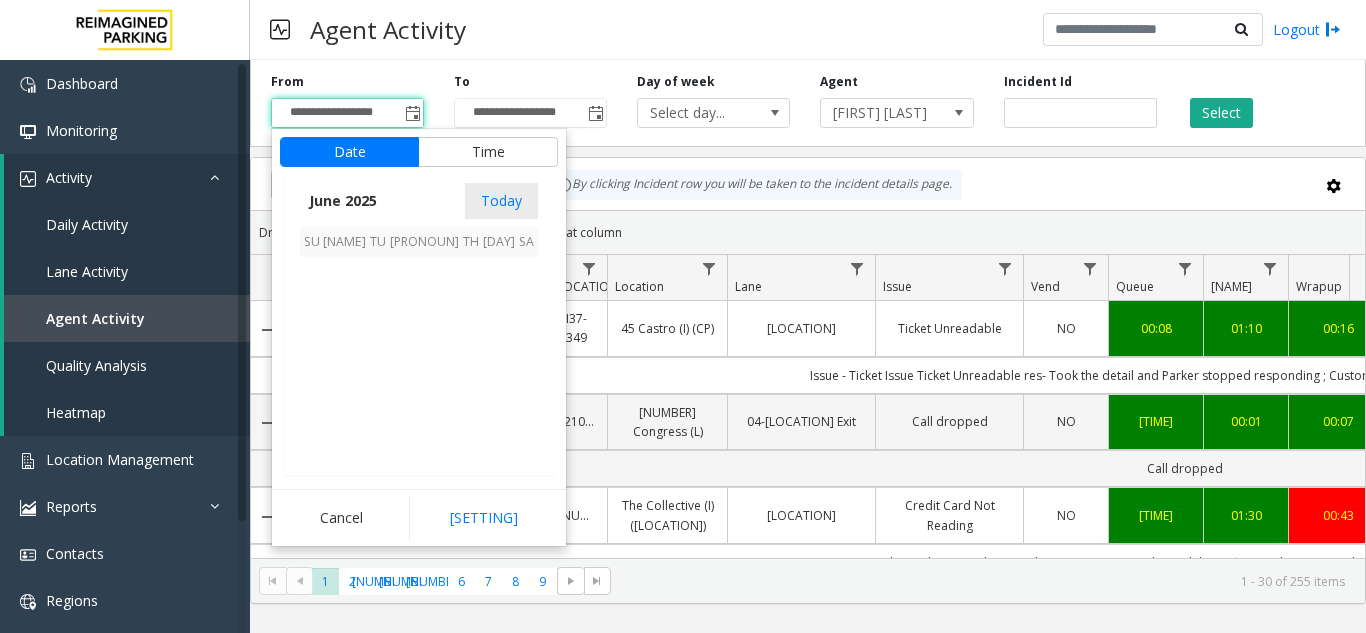 scroll, scrollTop: 358190, scrollLeft: 0, axis: vertical 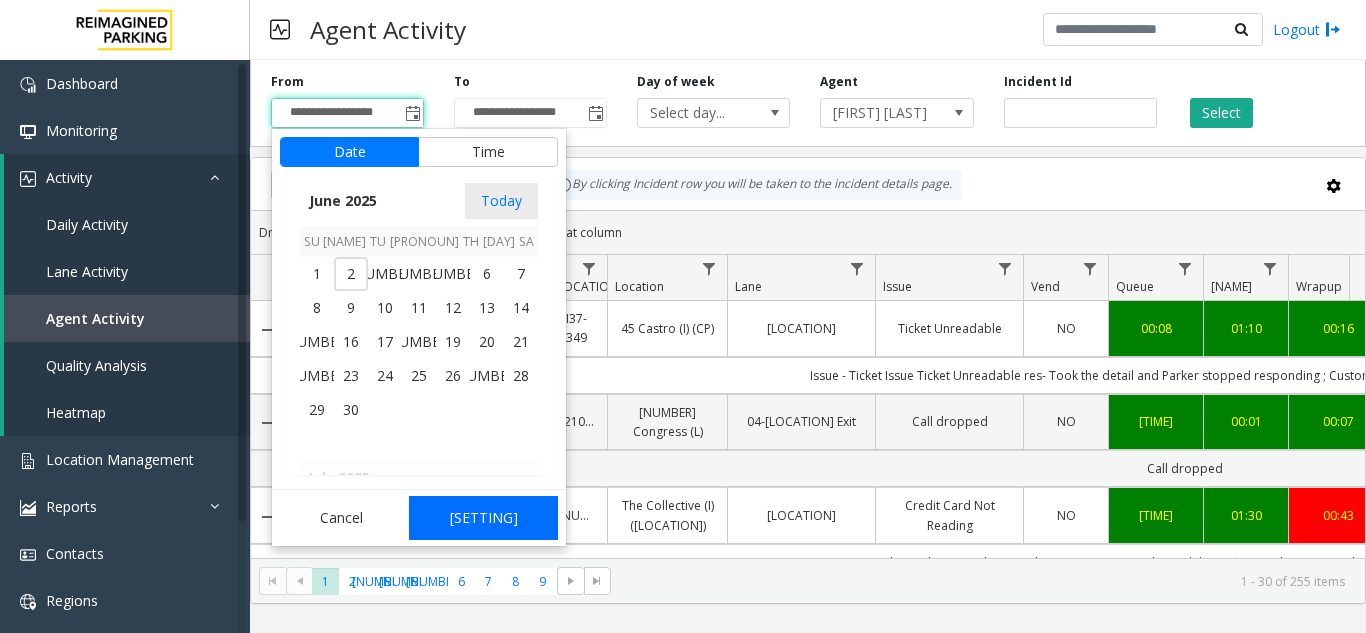 click on "Set" 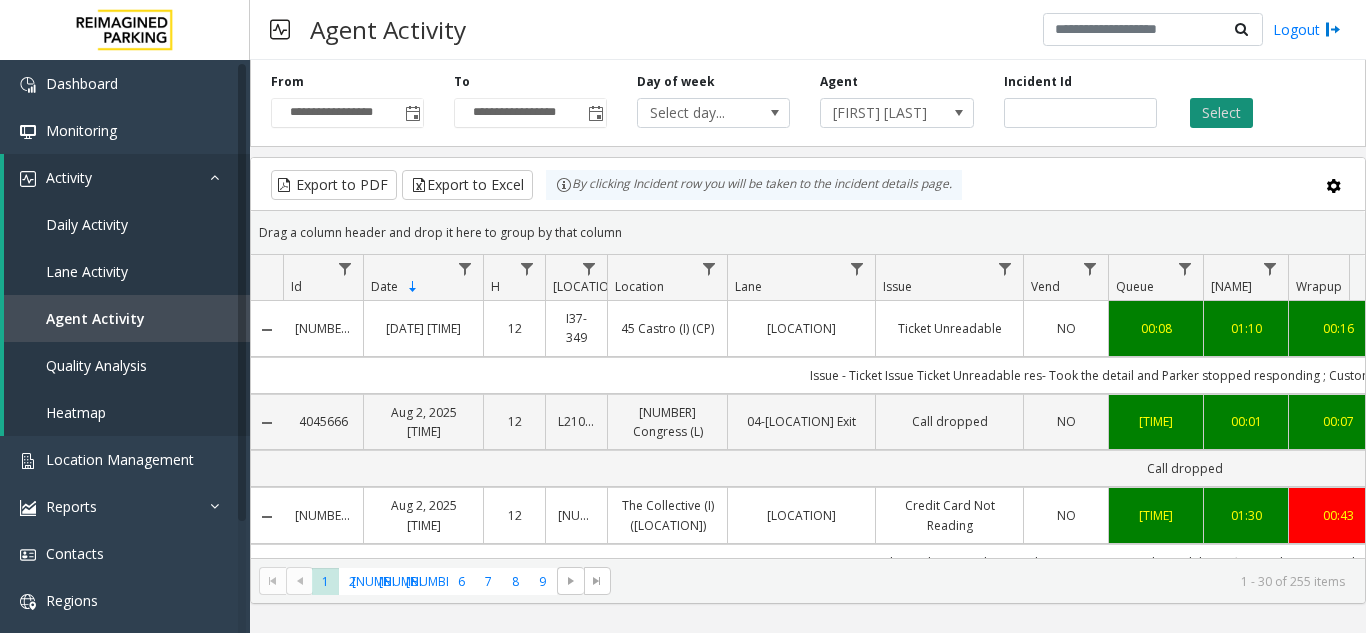 click on "Select" 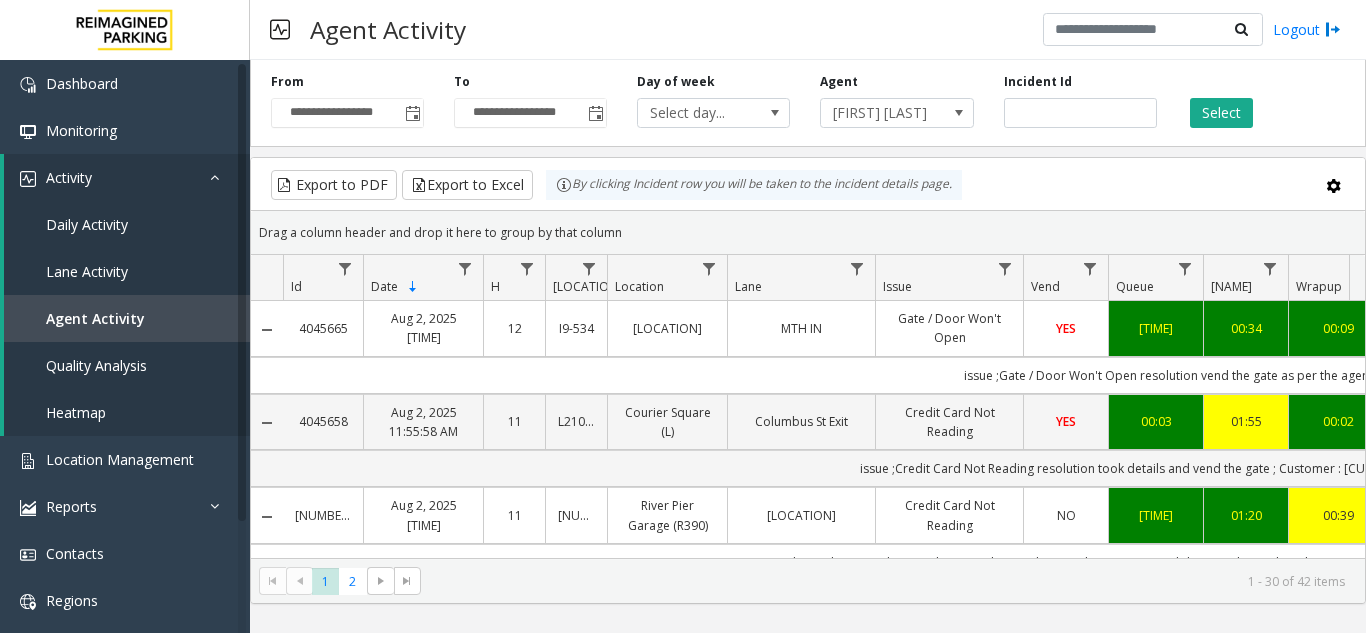 scroll, scrollTop: 0, scrollLeft: 256, axis: horizontal 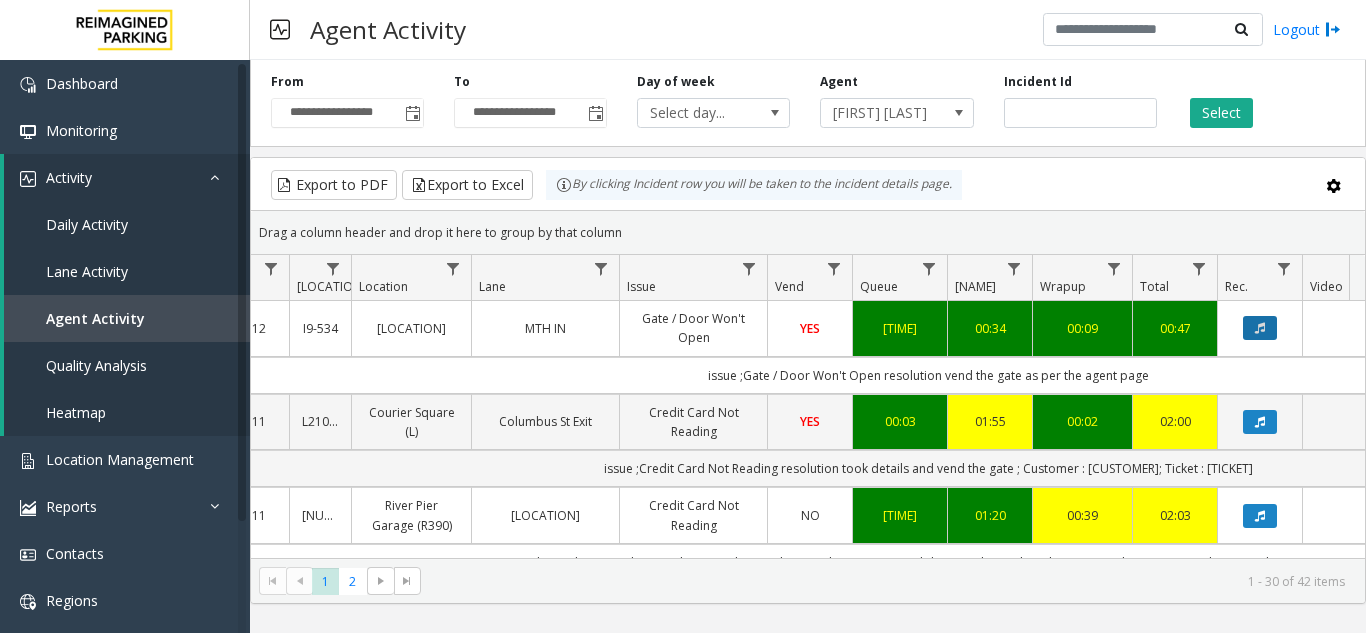 click 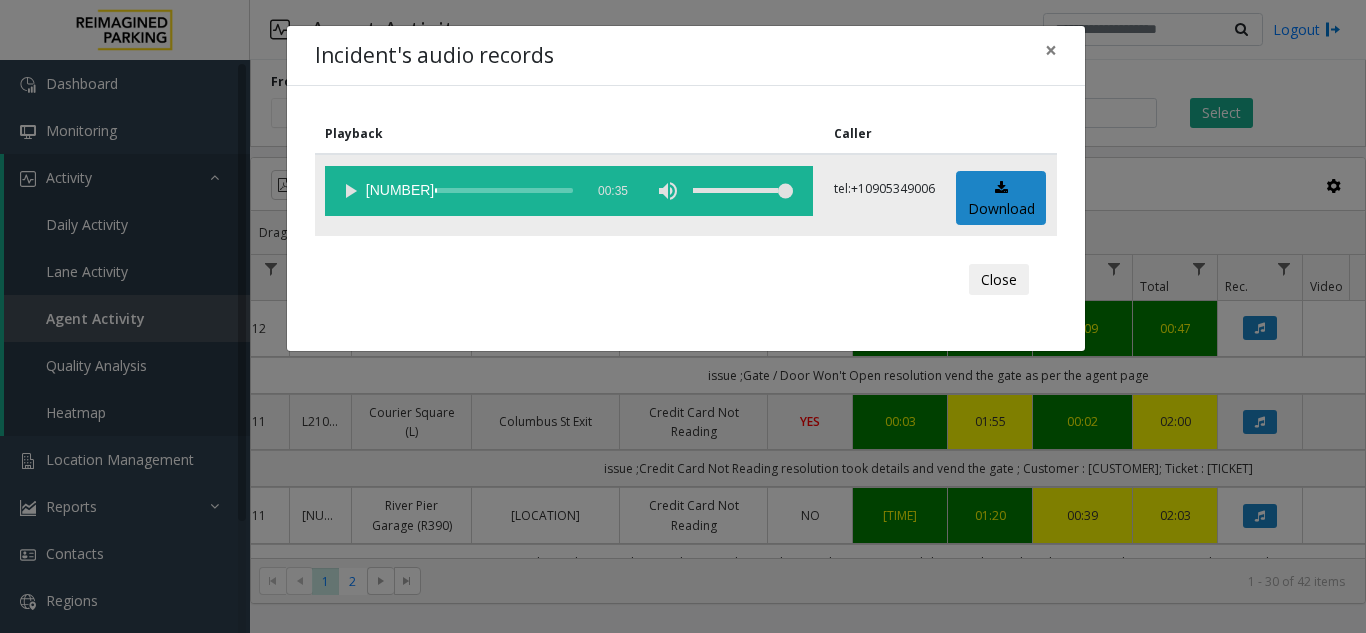 click 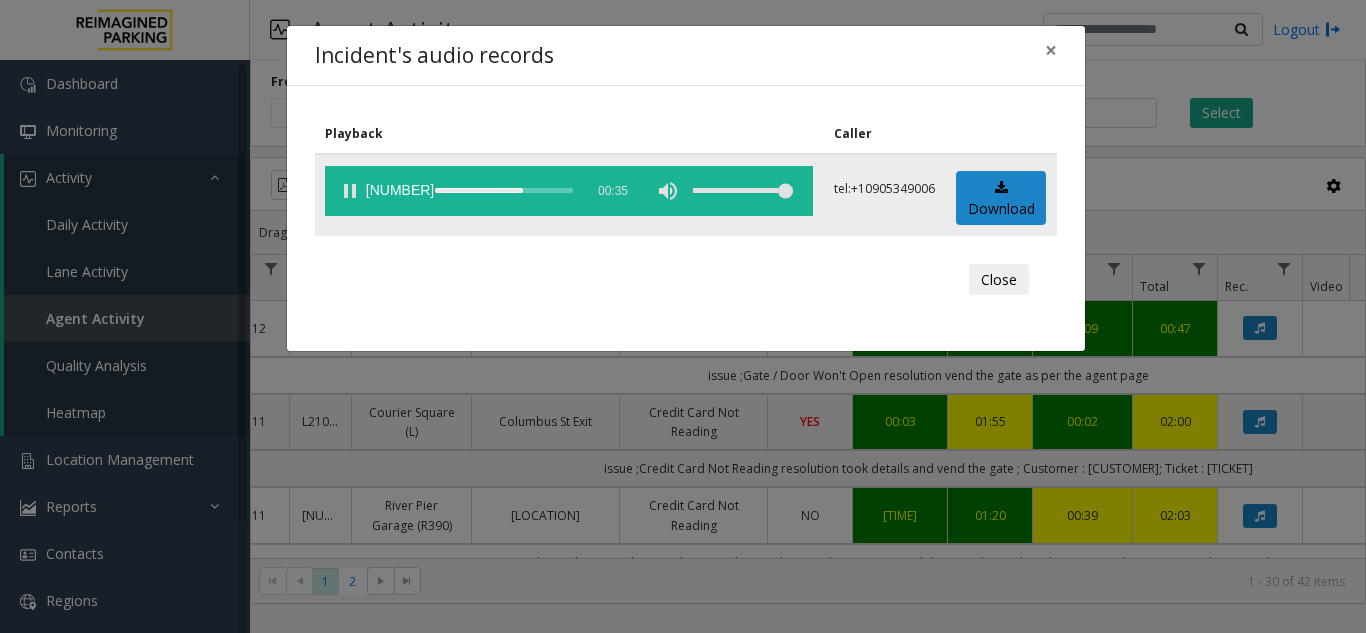 click 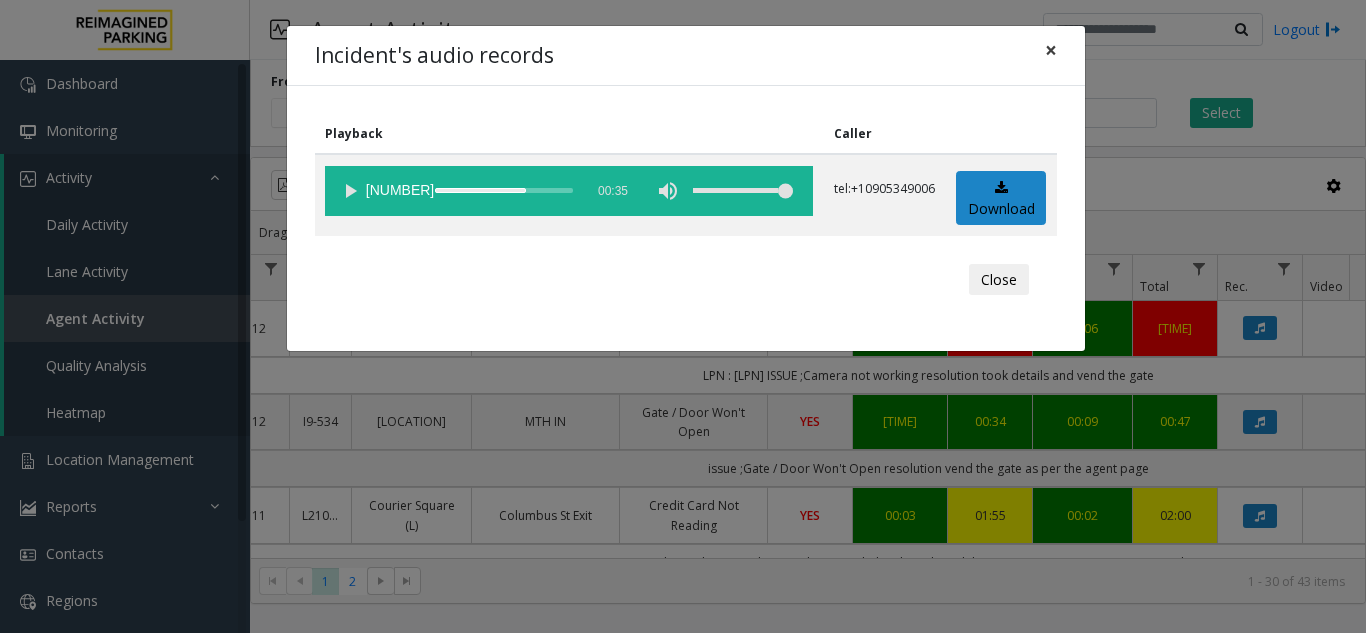 click on "×" 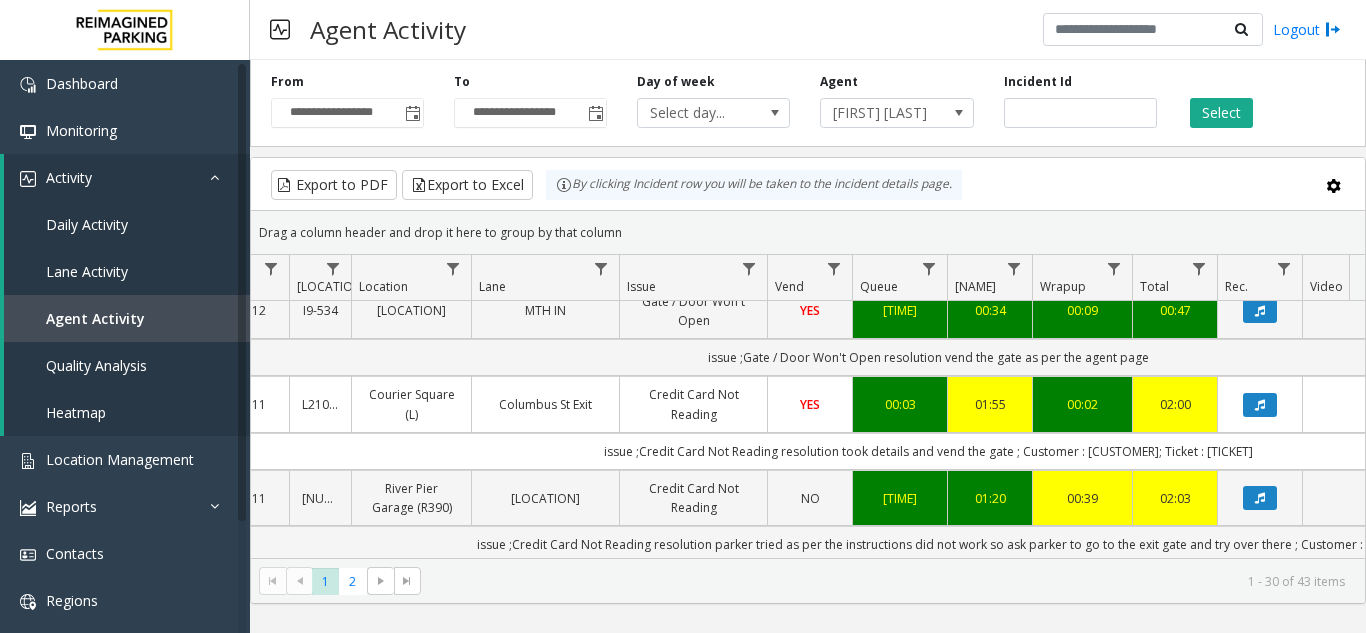 scroll, scrollTop: 0, scrollLeft: 256, axis: horizontal 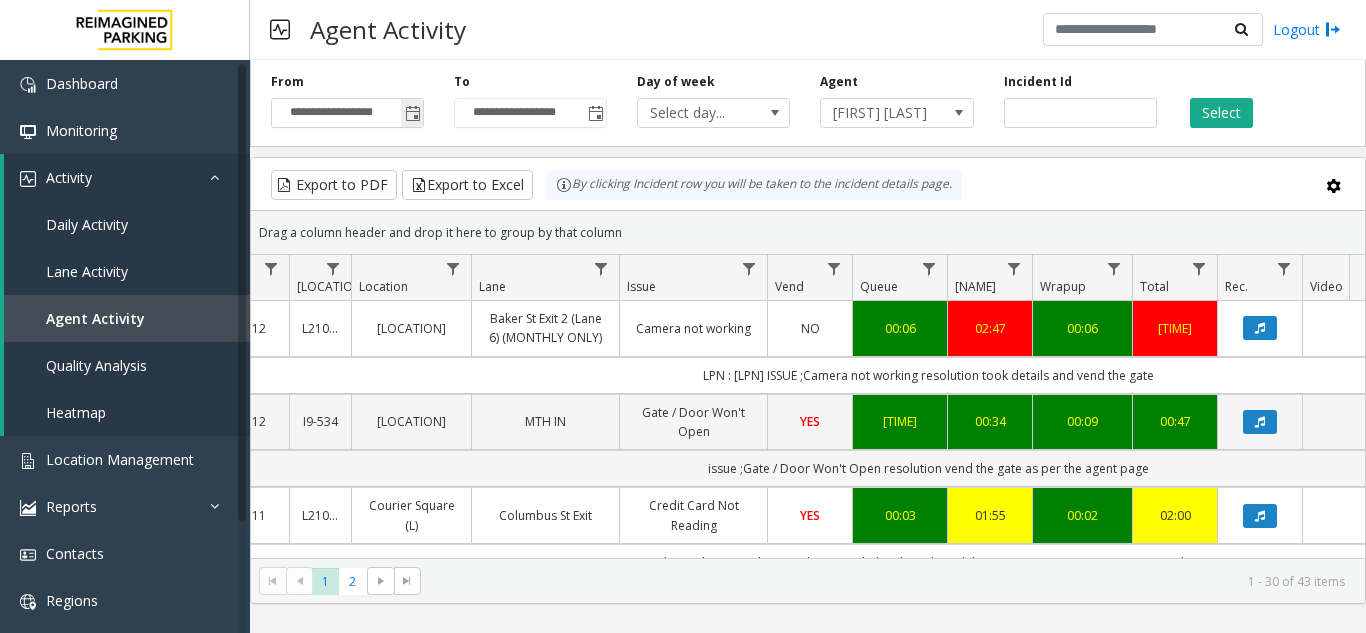 click 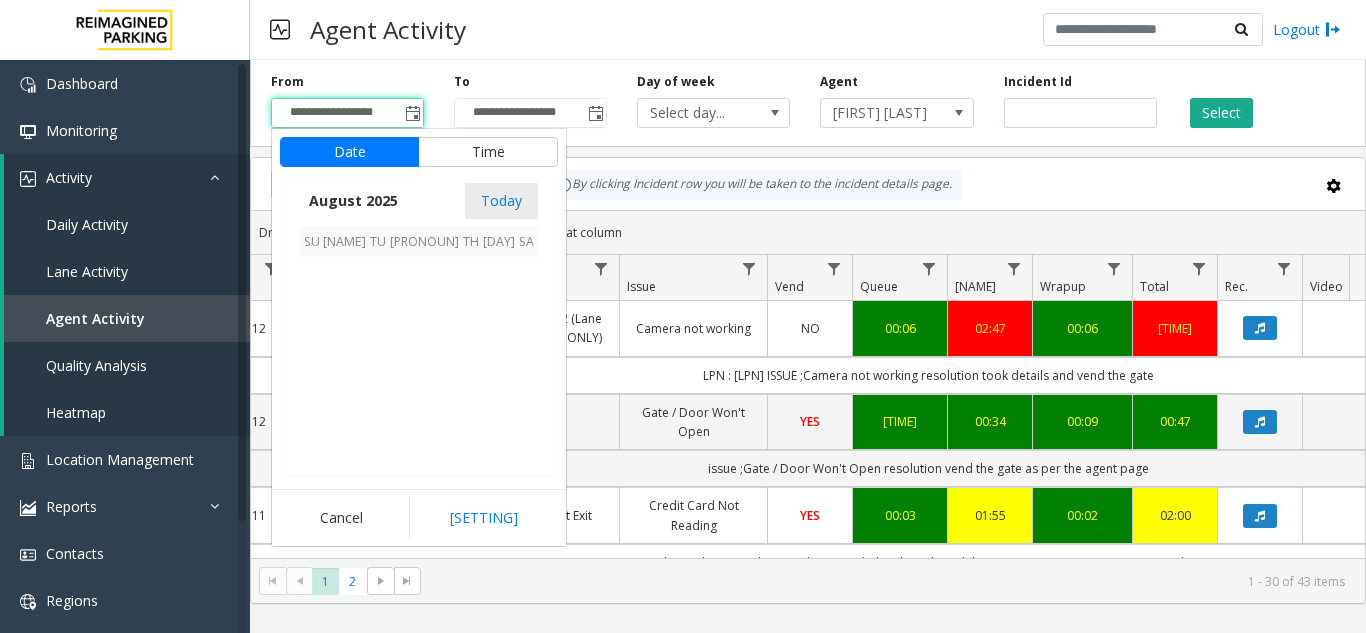 scroll, scrollTop: 358666, scrollLeft: 0, axis: vertical 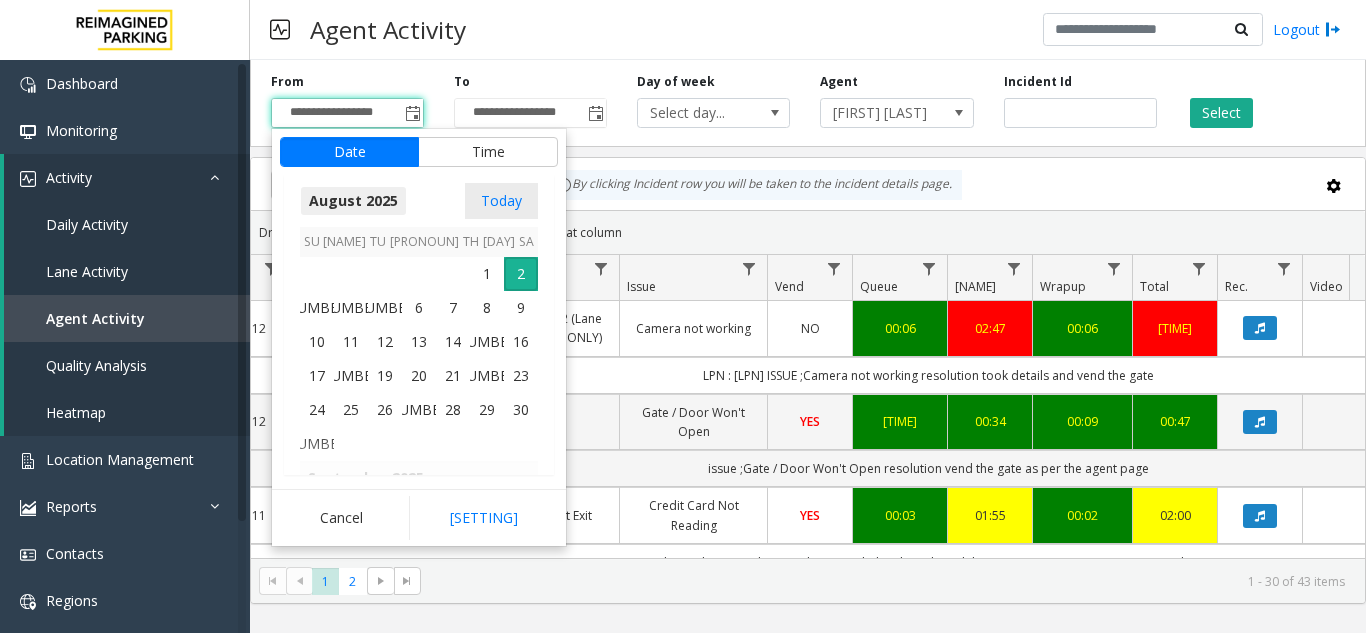 click on "August 2025" at bounding box center [353, 201] 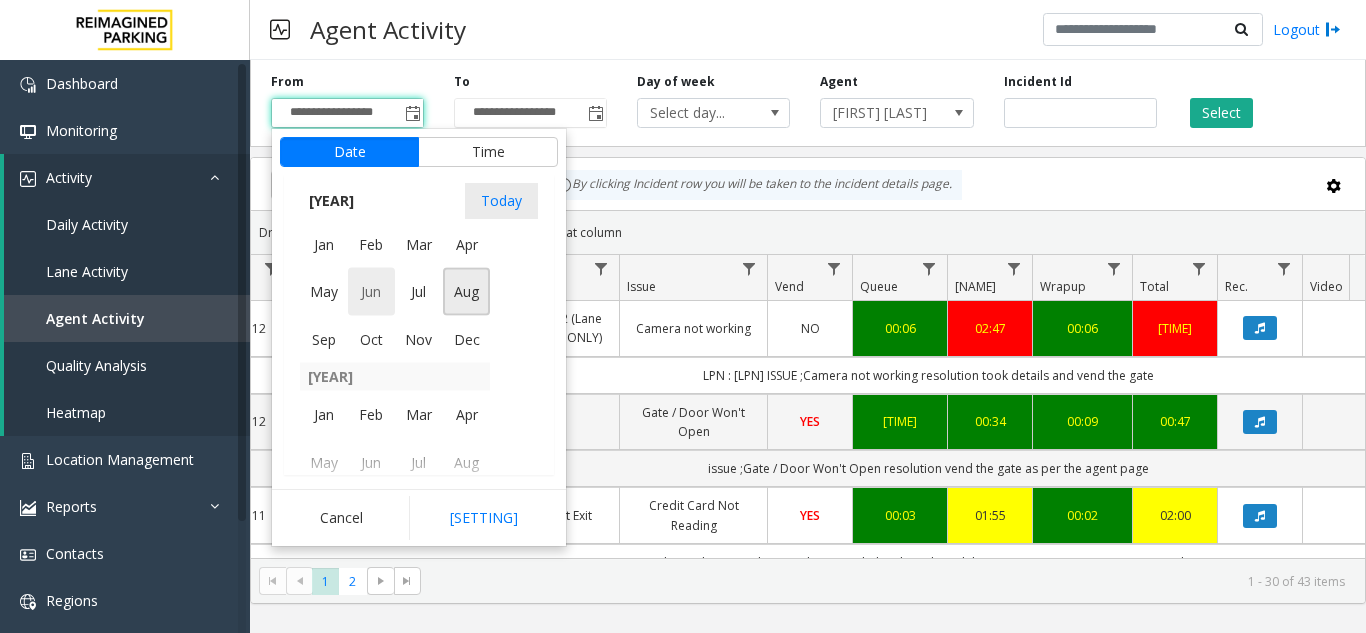 click on "Jun" at bounding box center (372, 292) 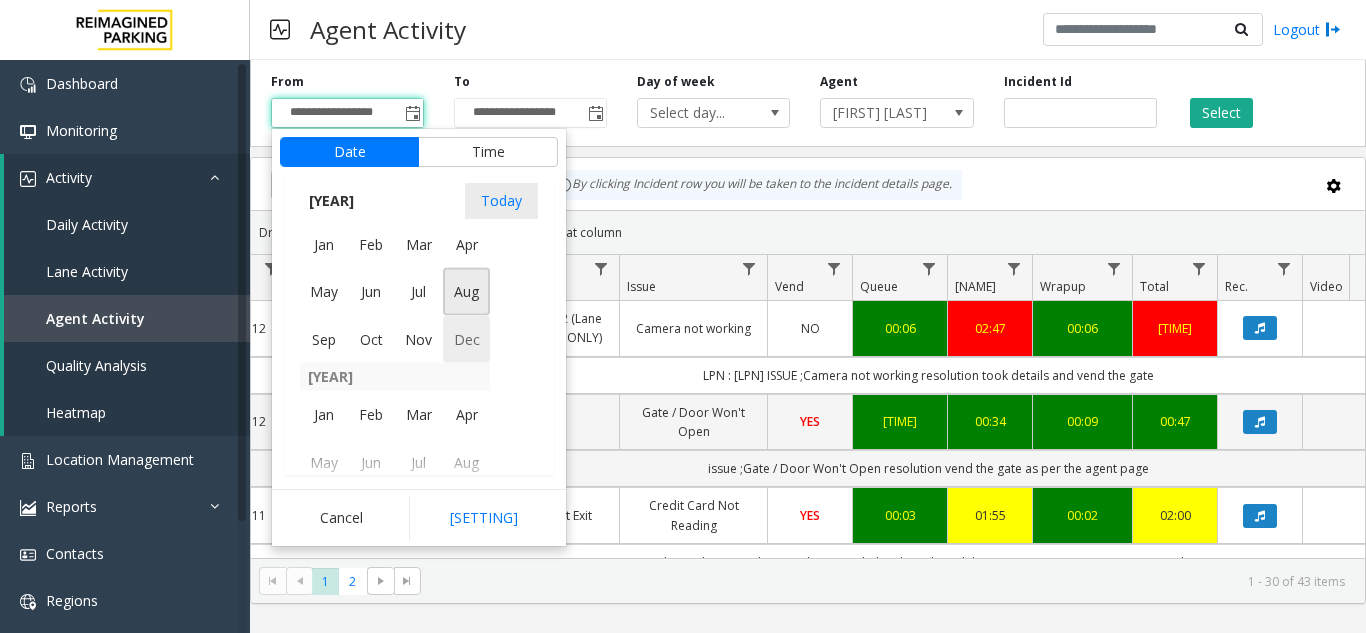 scroll, scrollTop: 358190, scrollLeft: 0, axis: vertical 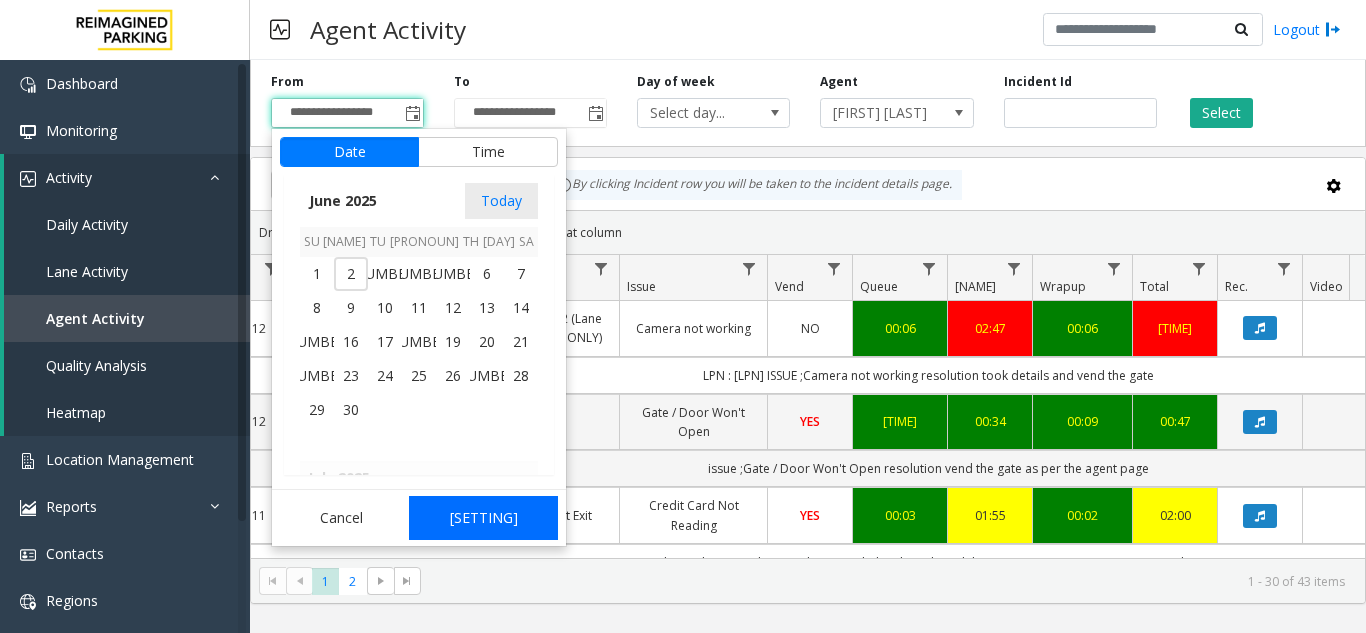 click on "Set" 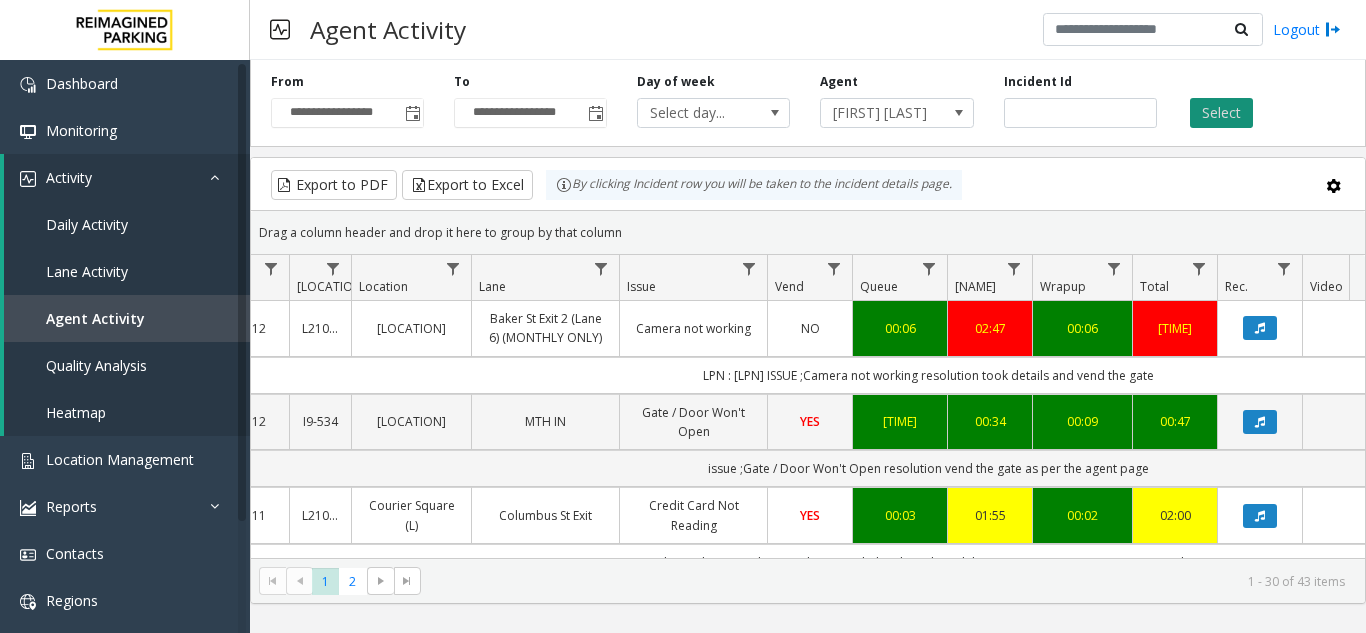 click on "Select" 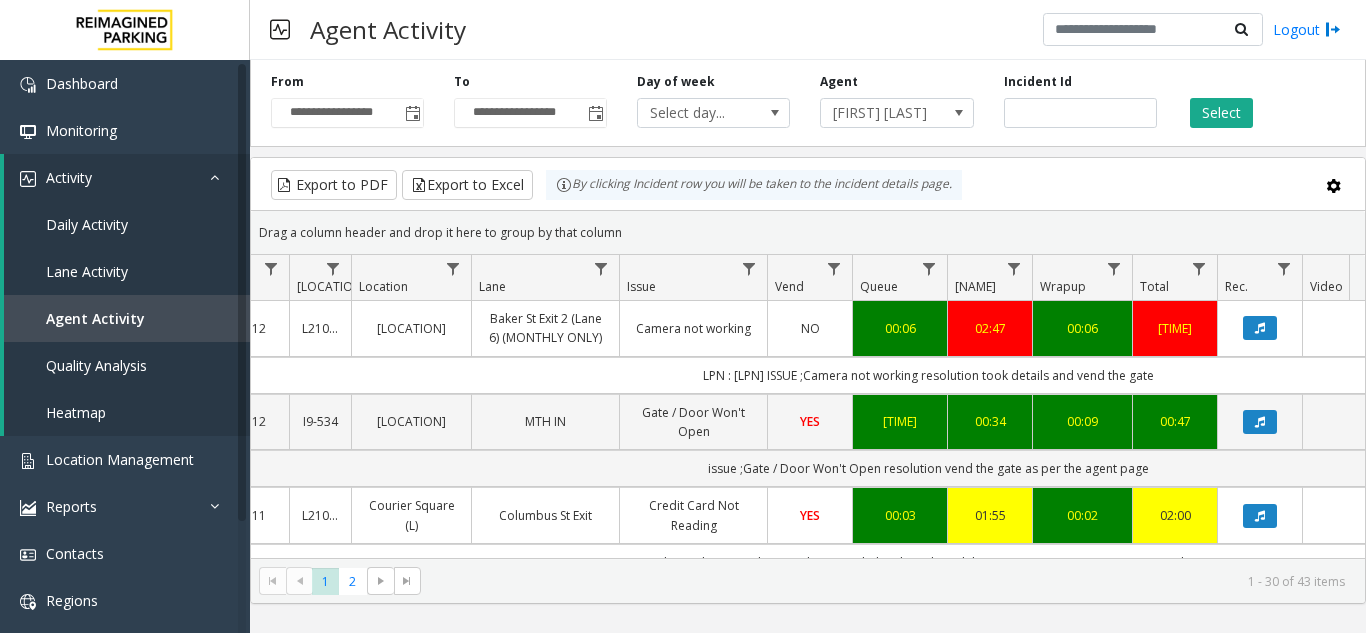 scroll, scrollTop: 0, scrollLeft: 308, axis: horizontal 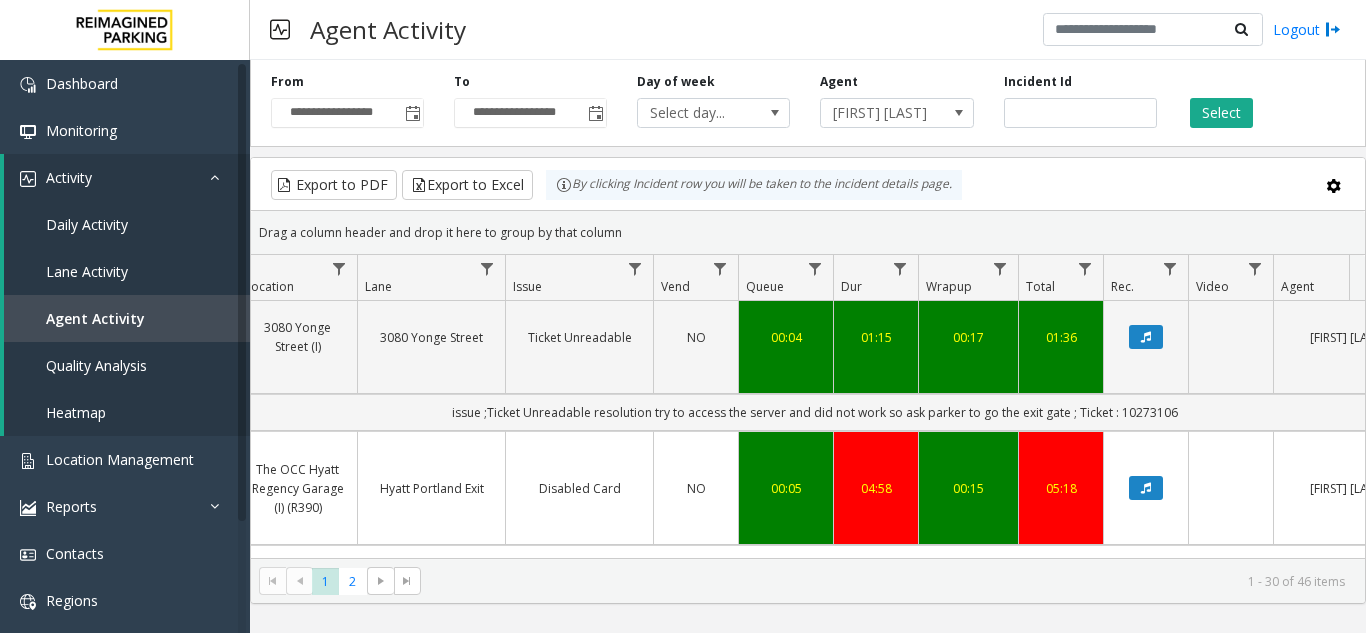 drag, startPoint x: 597, startPoint y: 542, endPoint x: 575, endPoint y: 552, distance: 24.166092 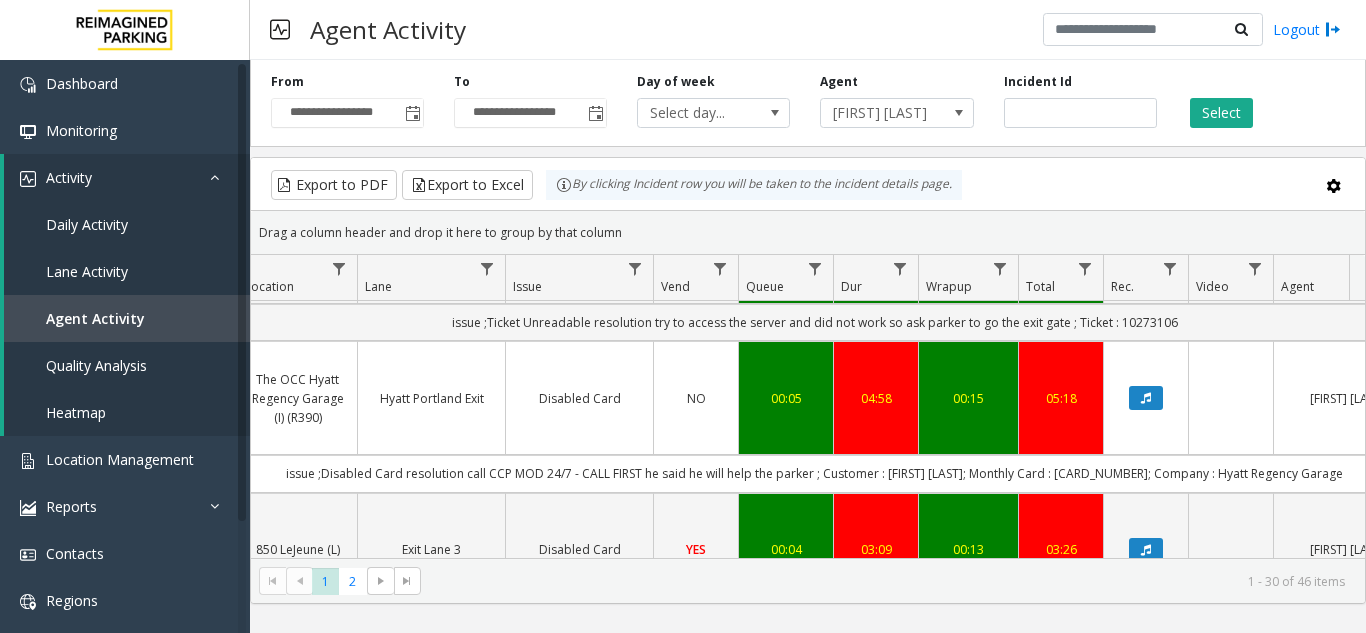 click on "1 - 30 of 46 items" 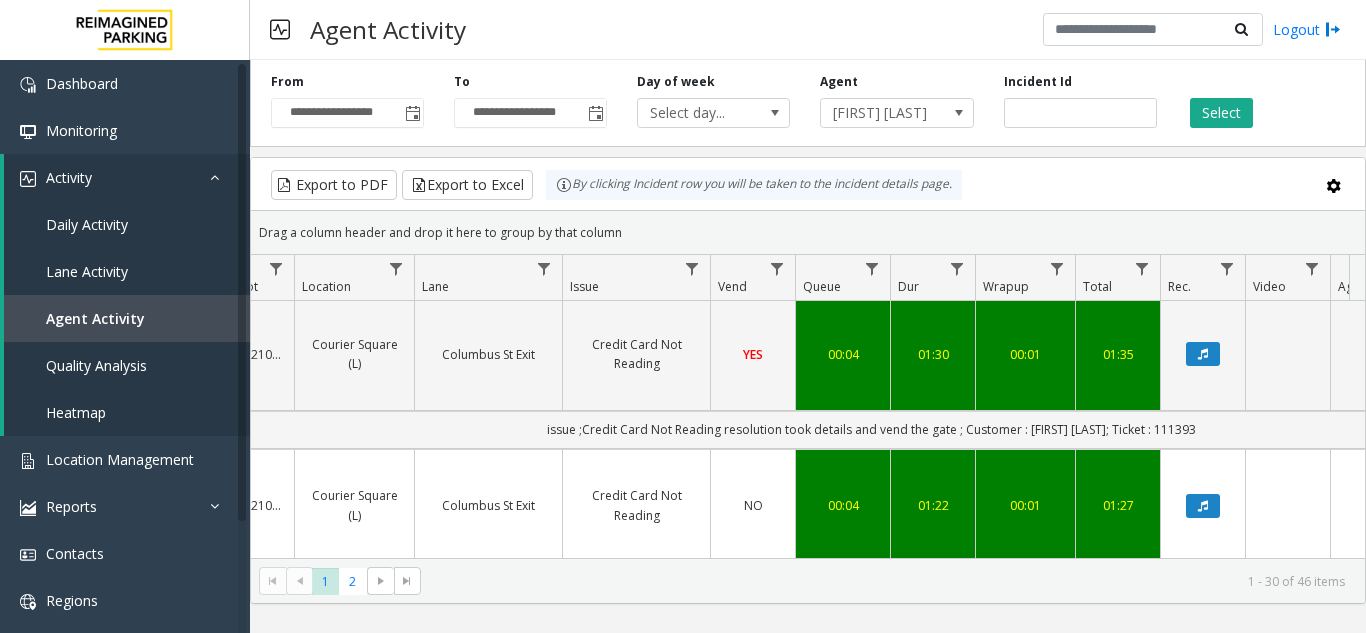 scroll, scrollTop: 200, scrollLeft: 313, axis: both 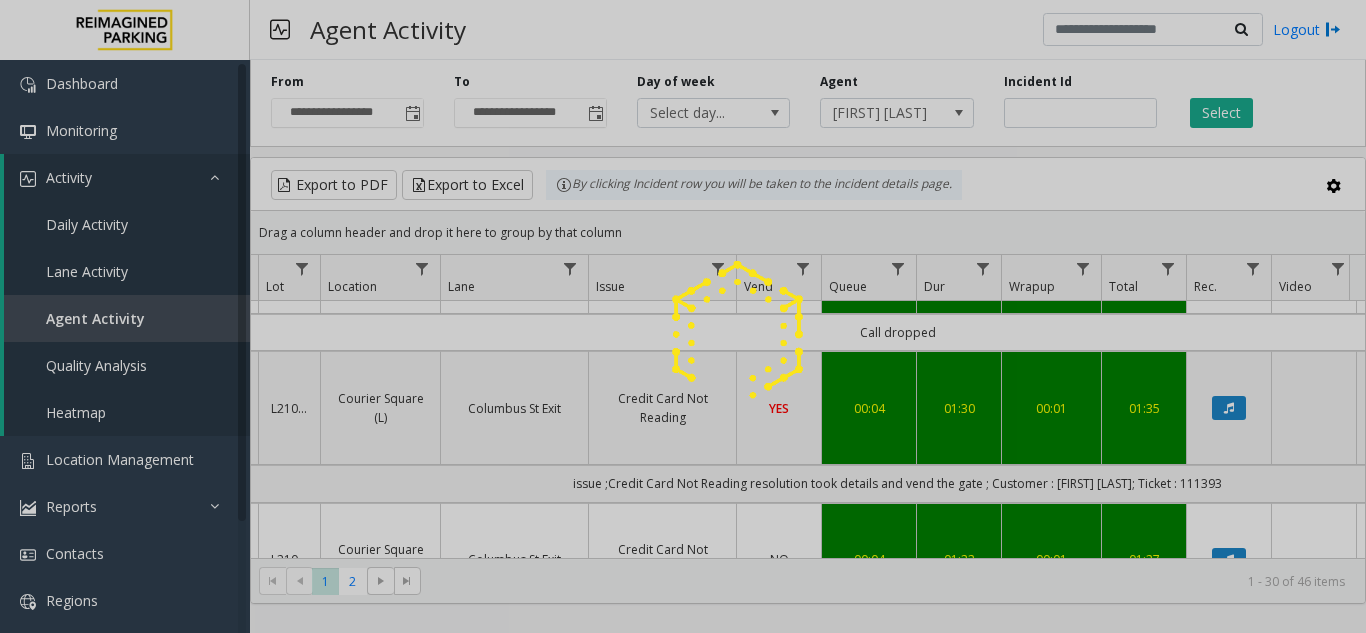 drag, startPoint x: 849, startPoint y: 546, endPoint x: 890, endPoint y: 542, distance: 41.19466 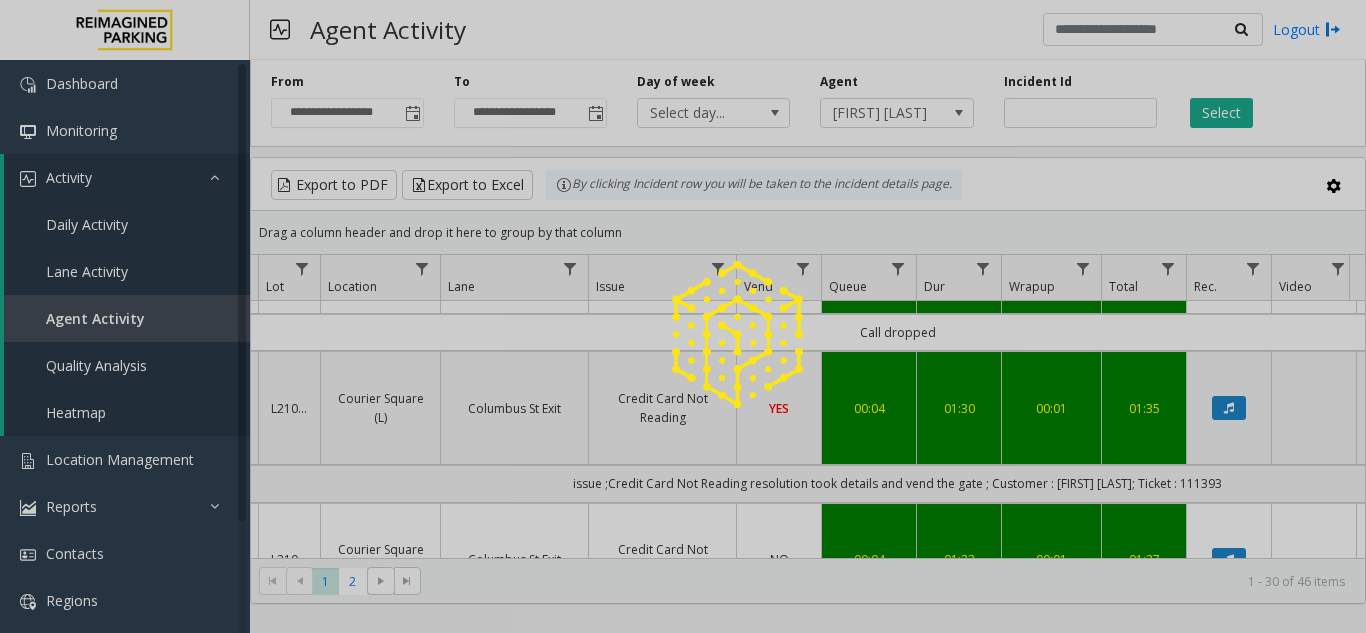 click 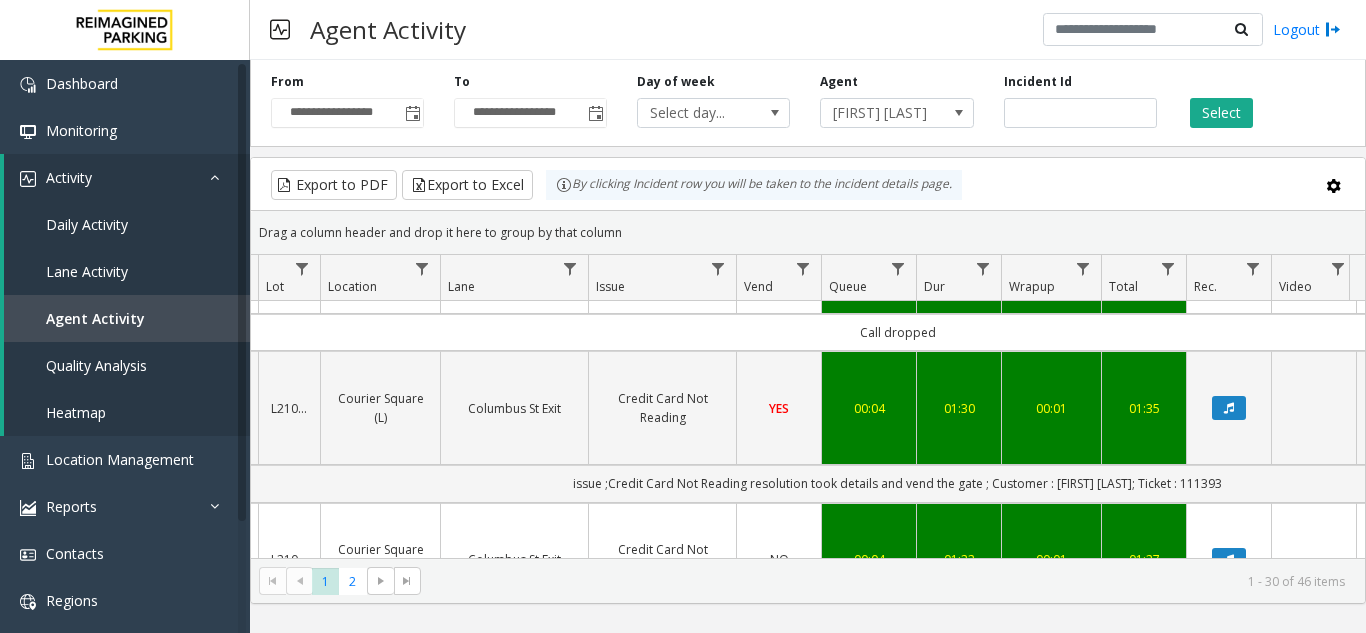 scroll, scrollTop: 100, scrollLeft: 394, axis: both 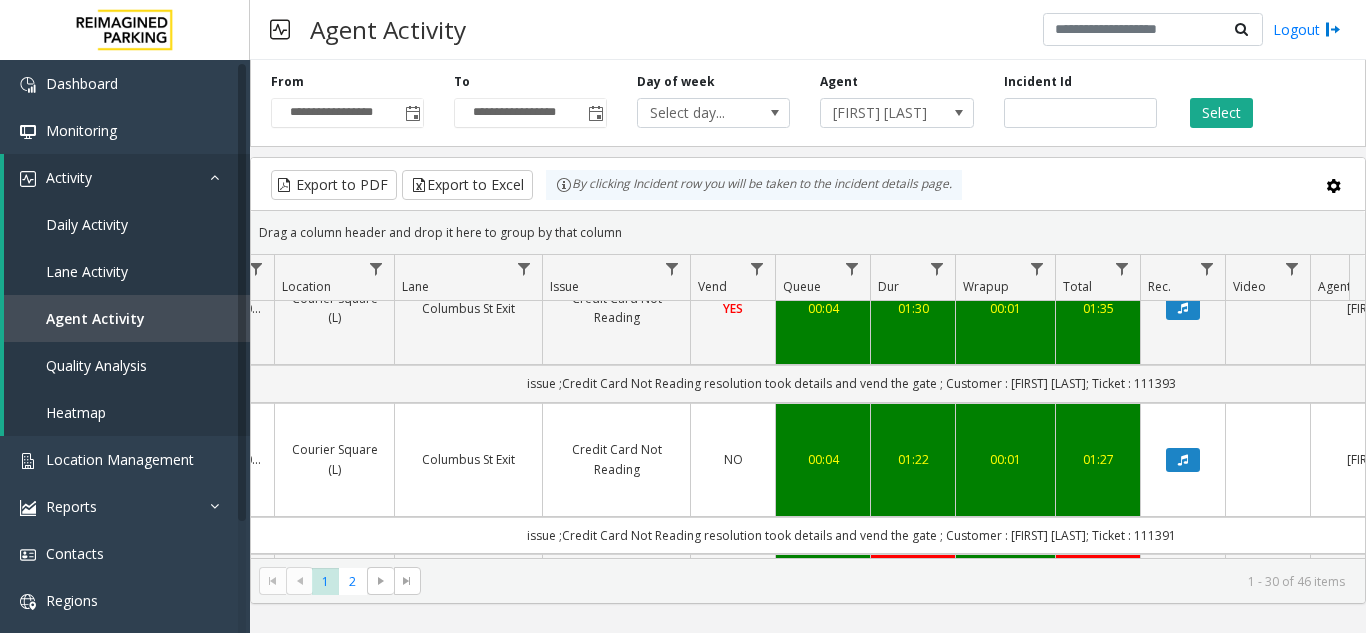 click 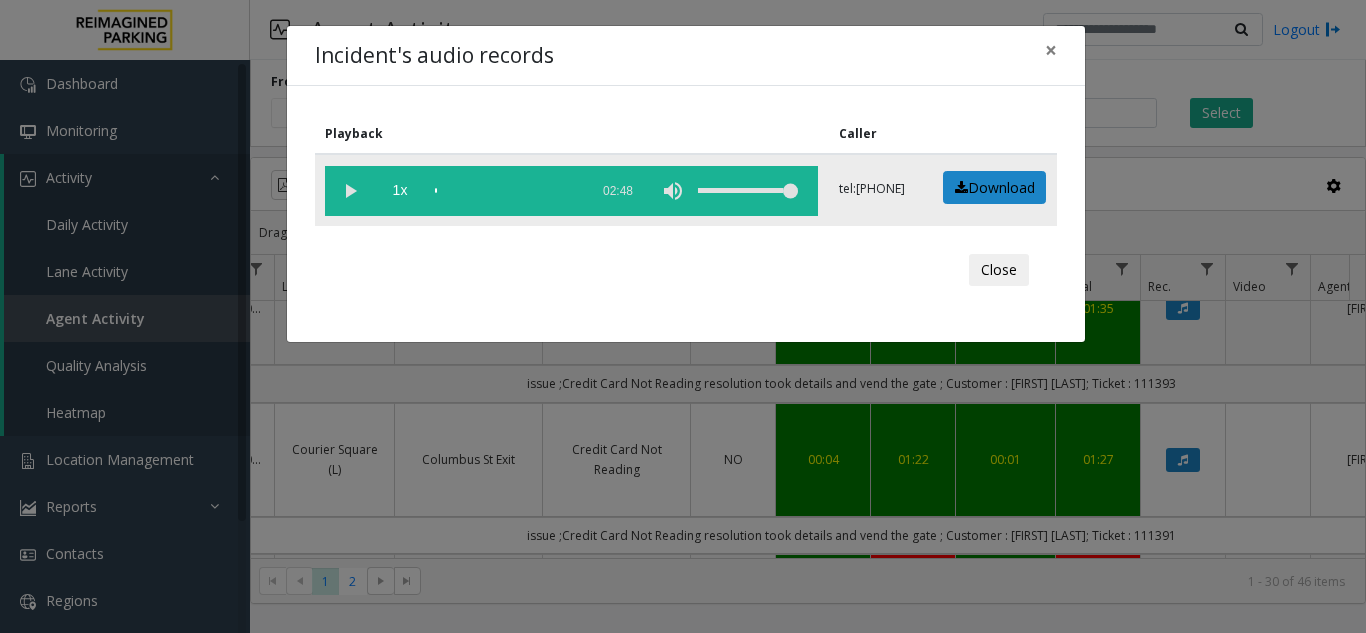 click 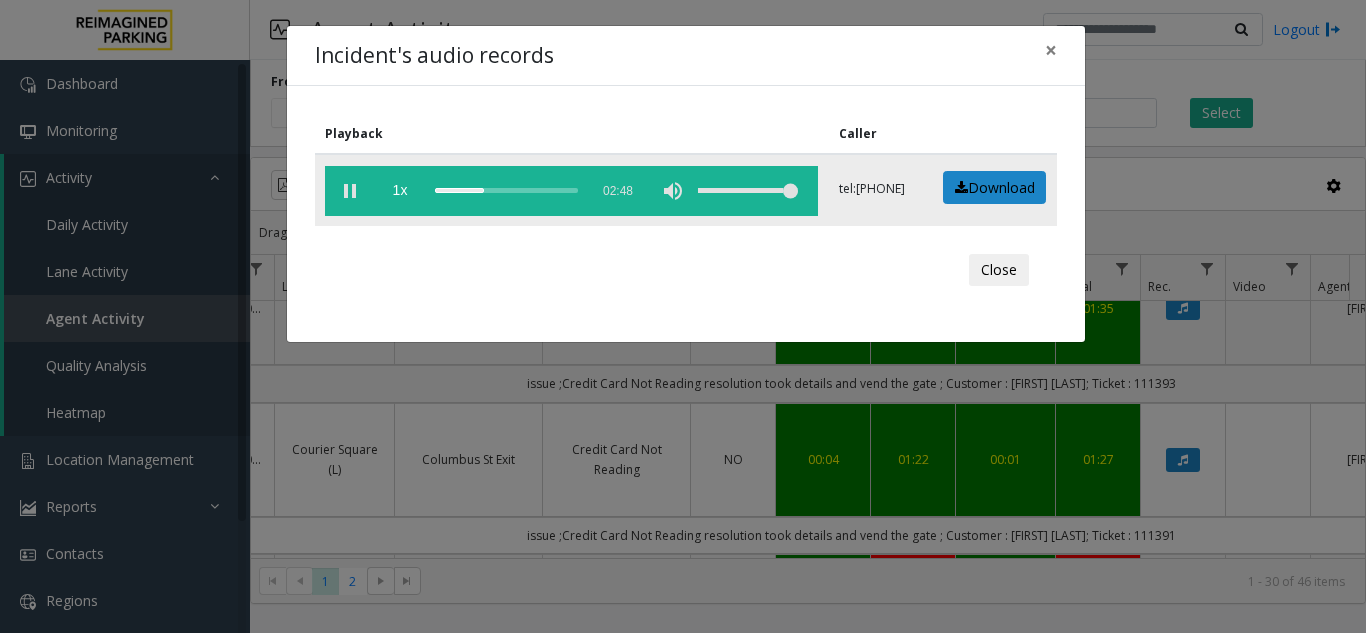 click 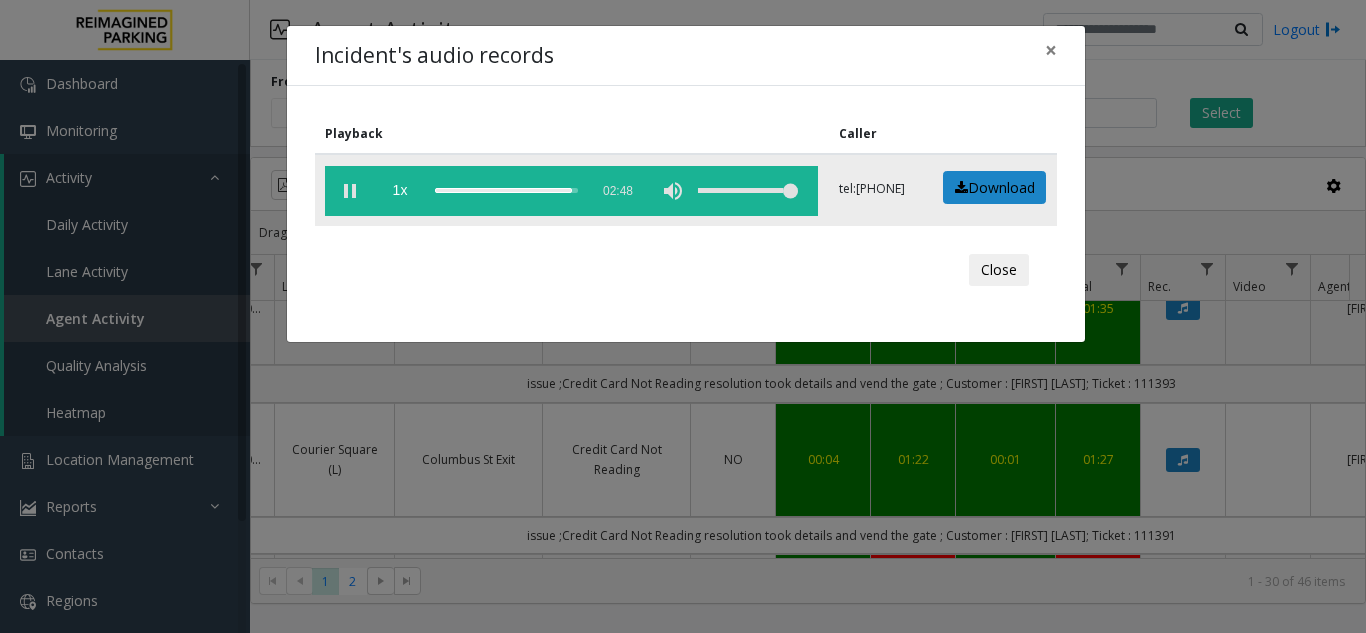 click 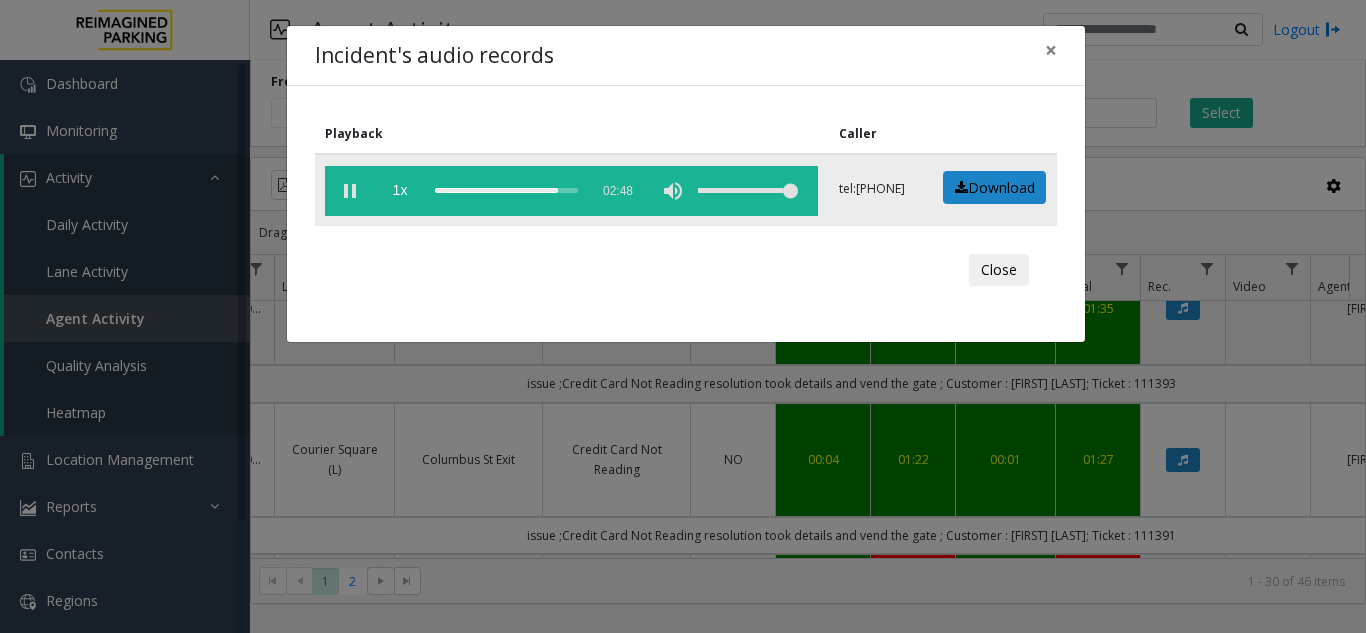 click 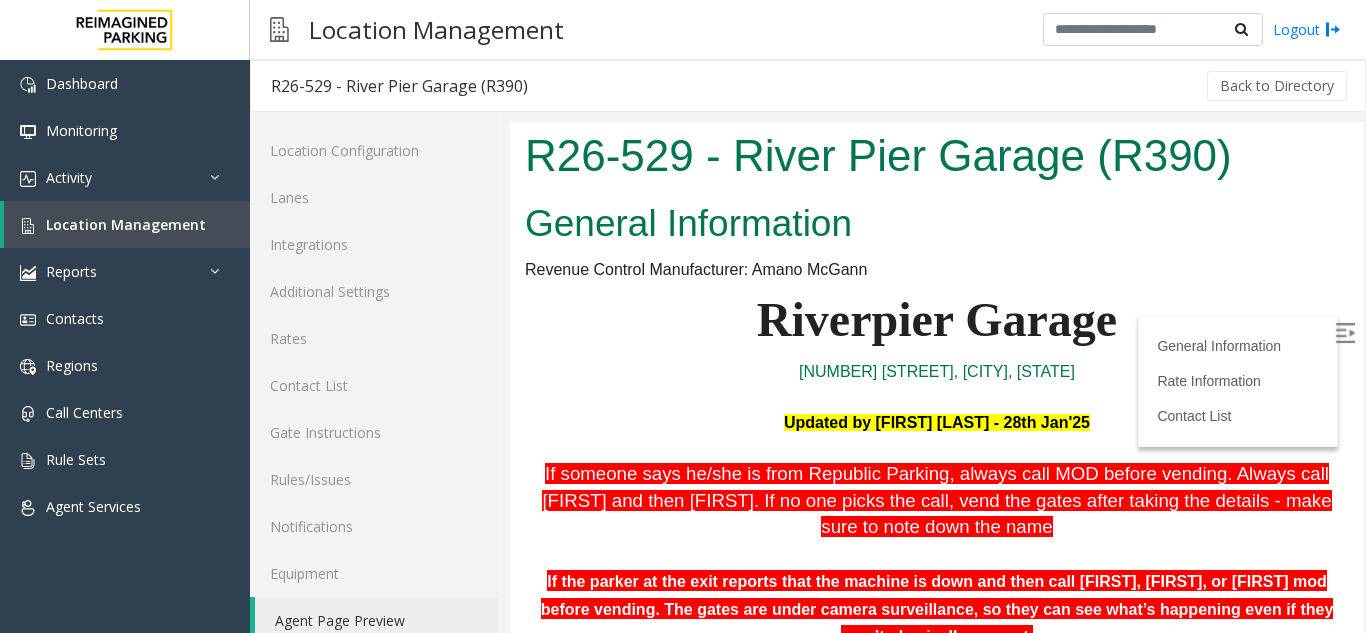 scroll, scrollTop: 200, scrollLeft: 0, axis: vertical 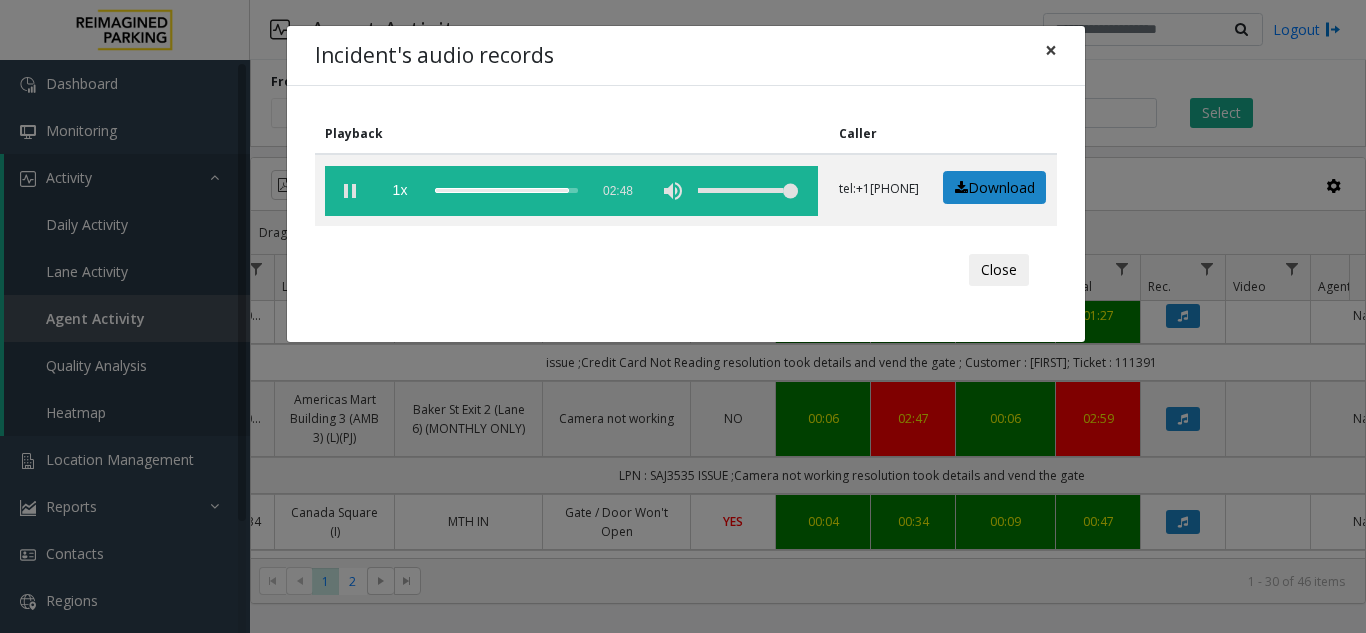 drag, startPoint x: 1048, startPoint y: 56, endPoint x: 1044, endPoint y: 43, distance: 13.601471 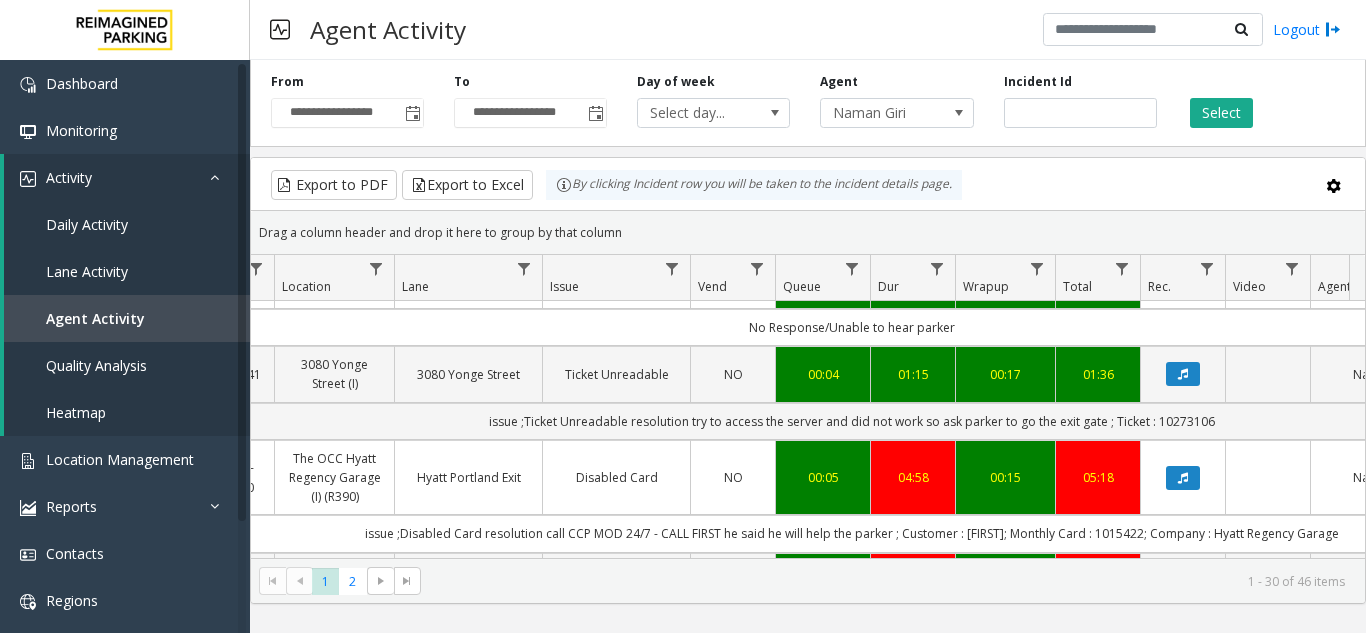 scroll, scrollTop: 800, scrollLeft: 333, axis: both 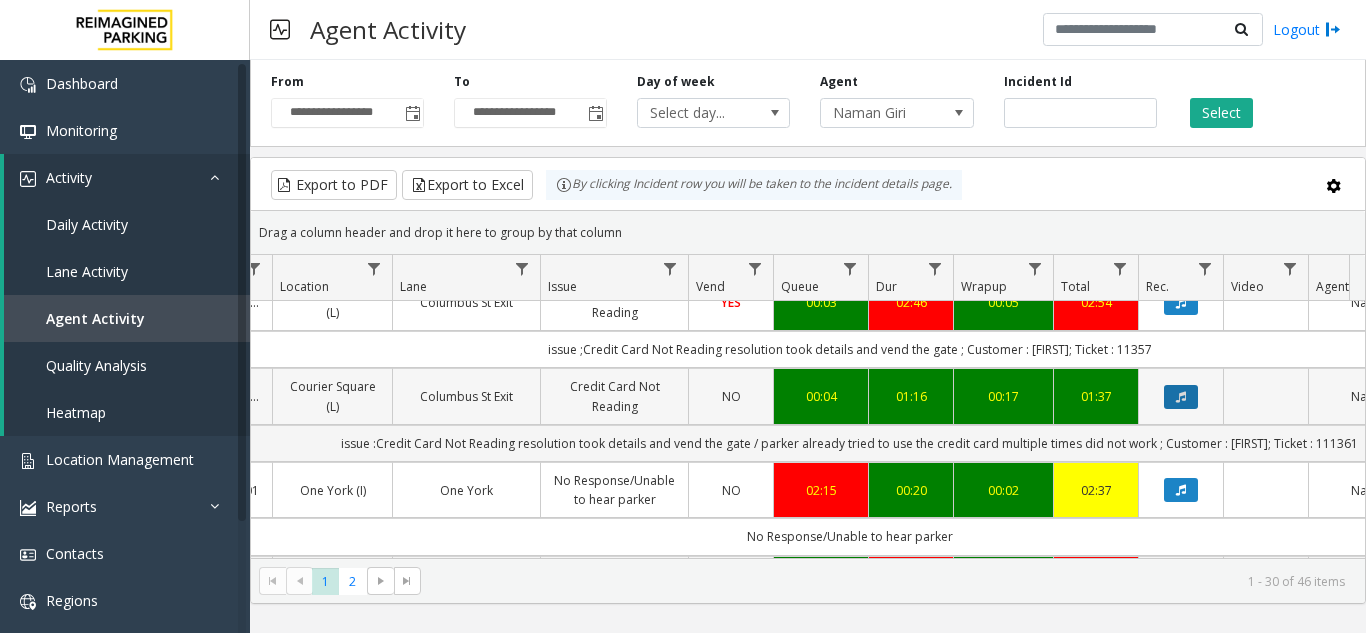click 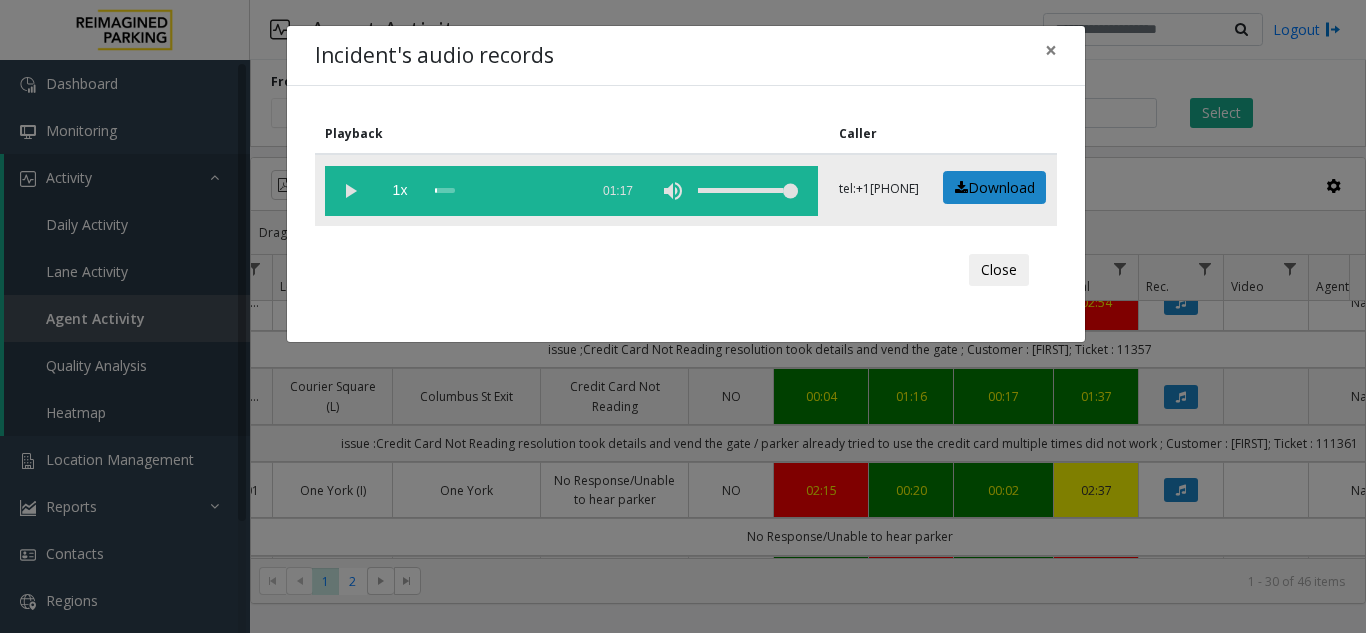click 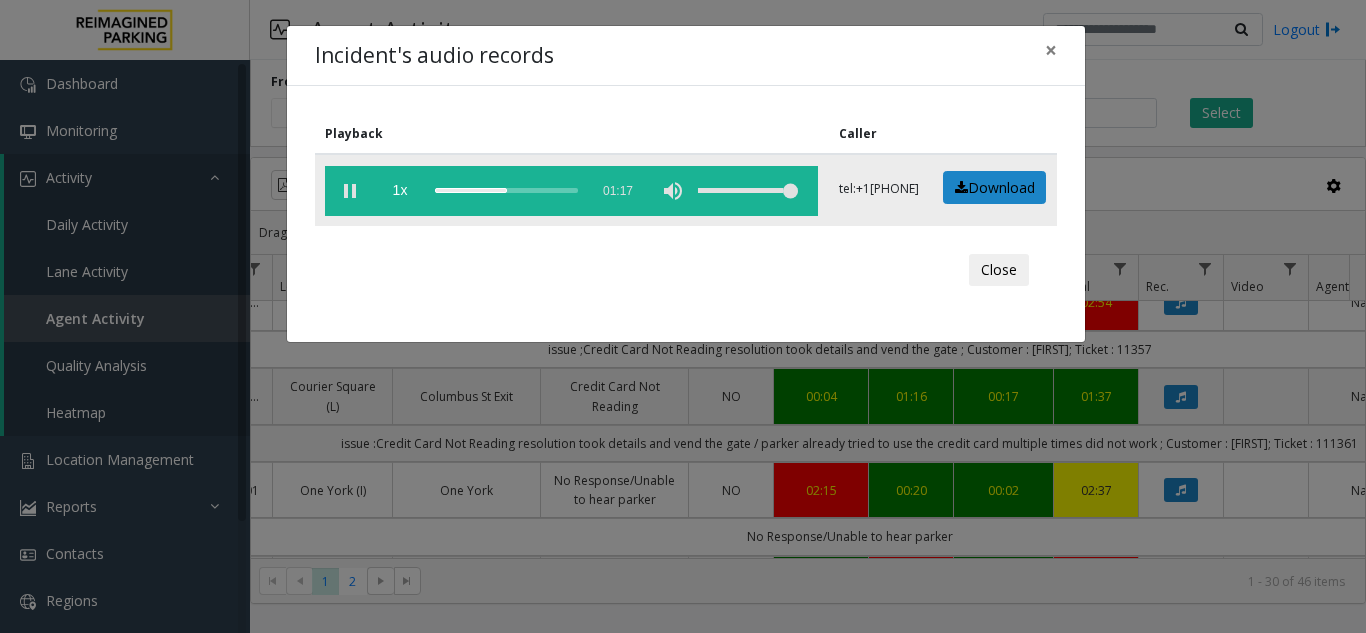 click 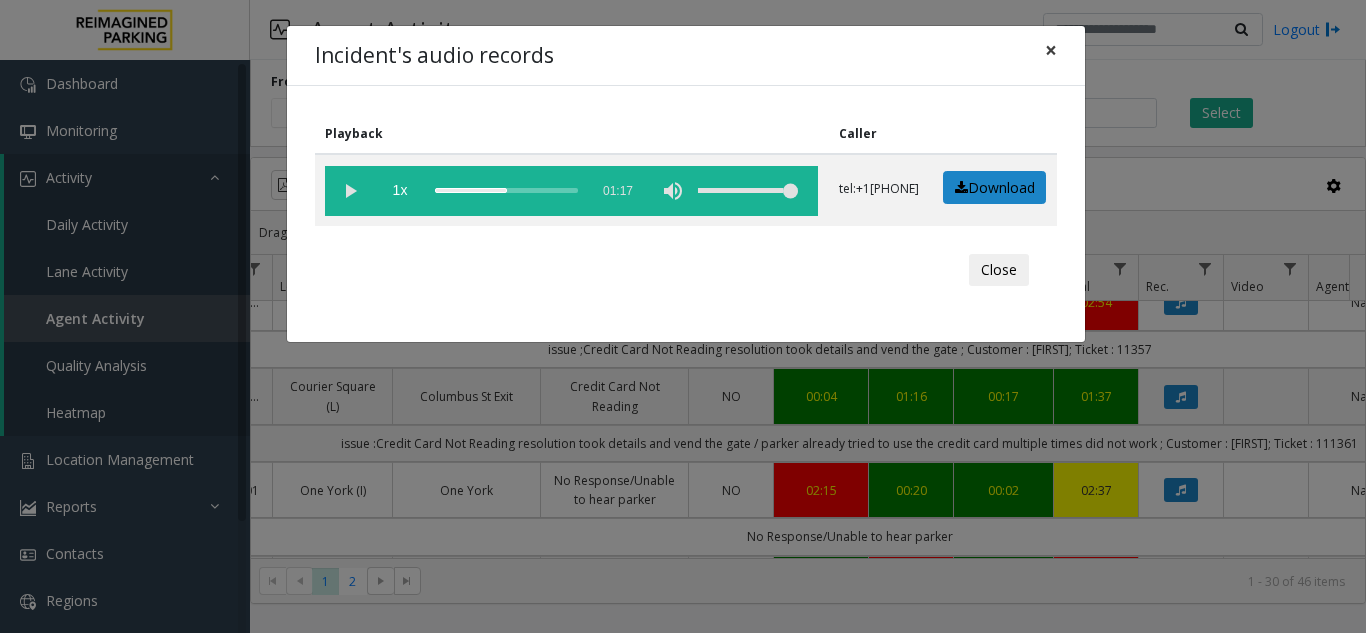 click on "×" 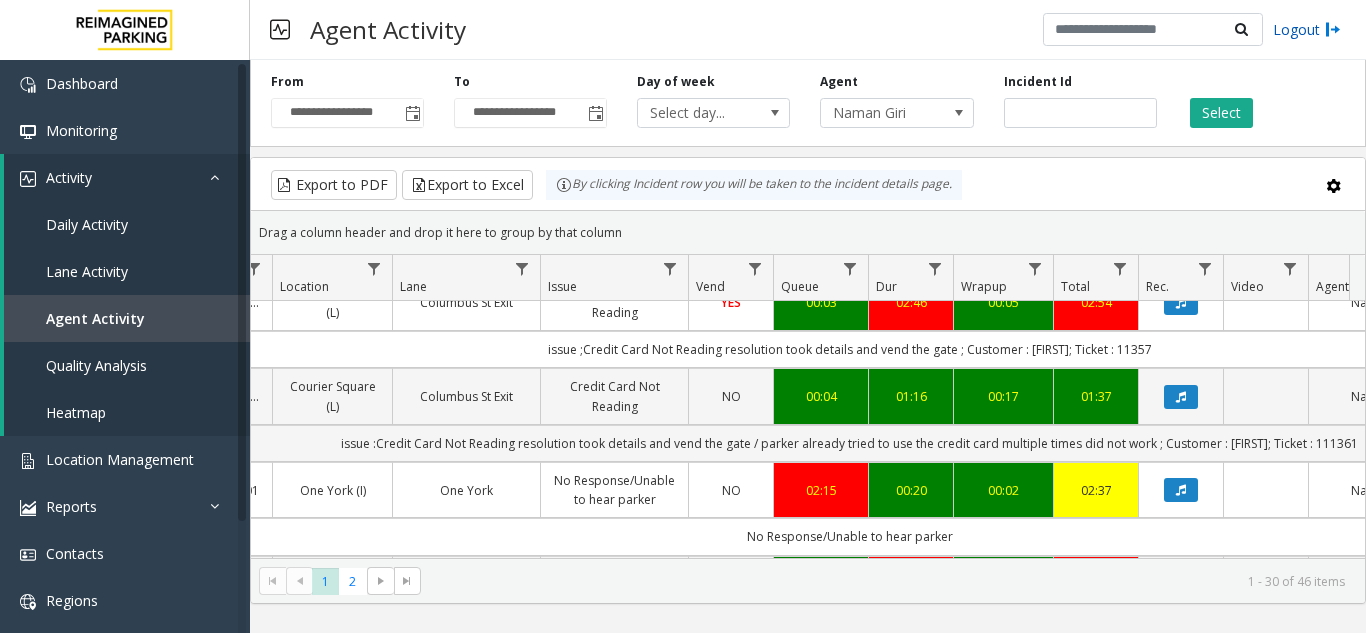 click on "Logout" at bounding box center (1307, 29) 